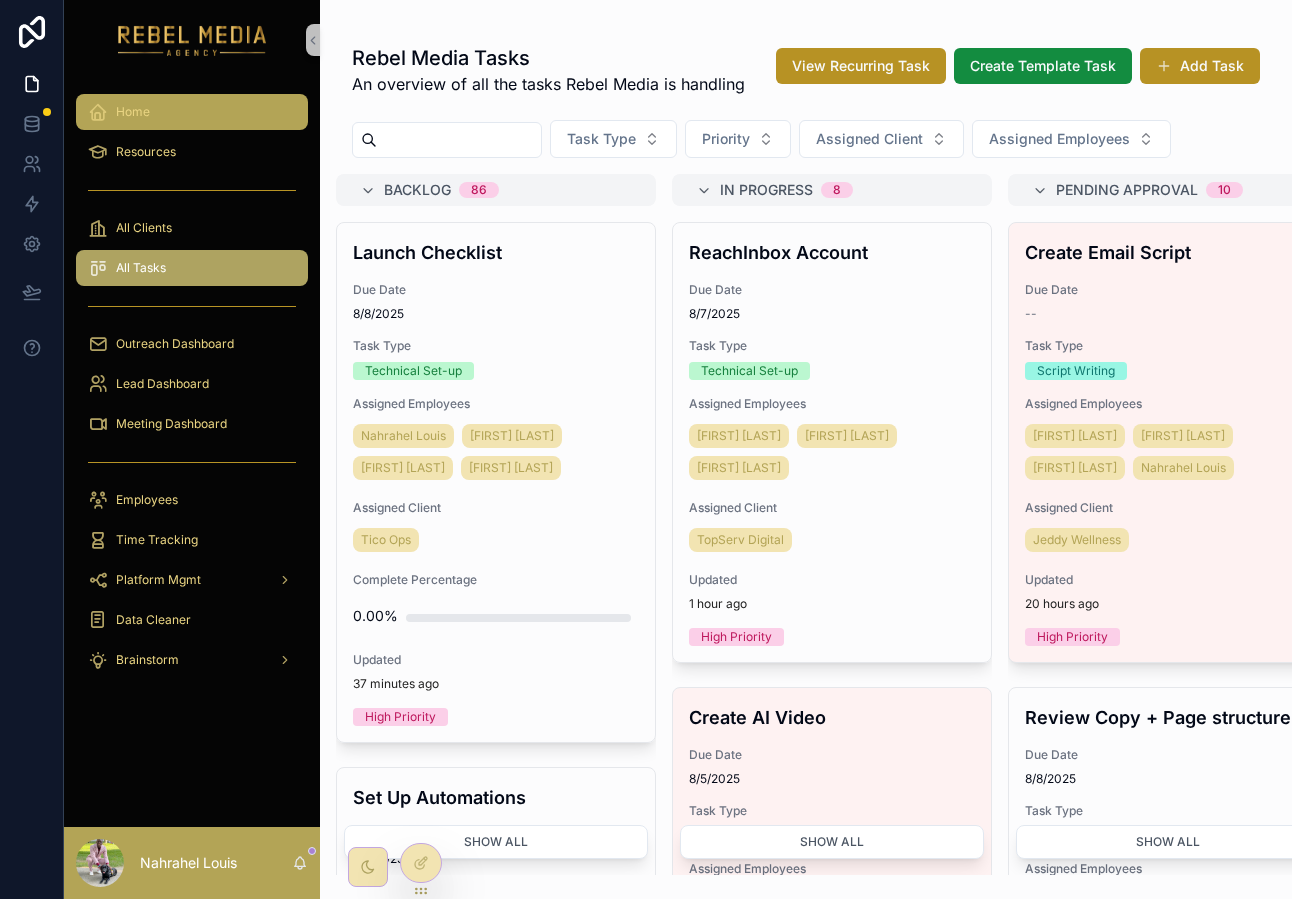 scroll, scrollTop: 0, scrollLeft: 0, axis: both 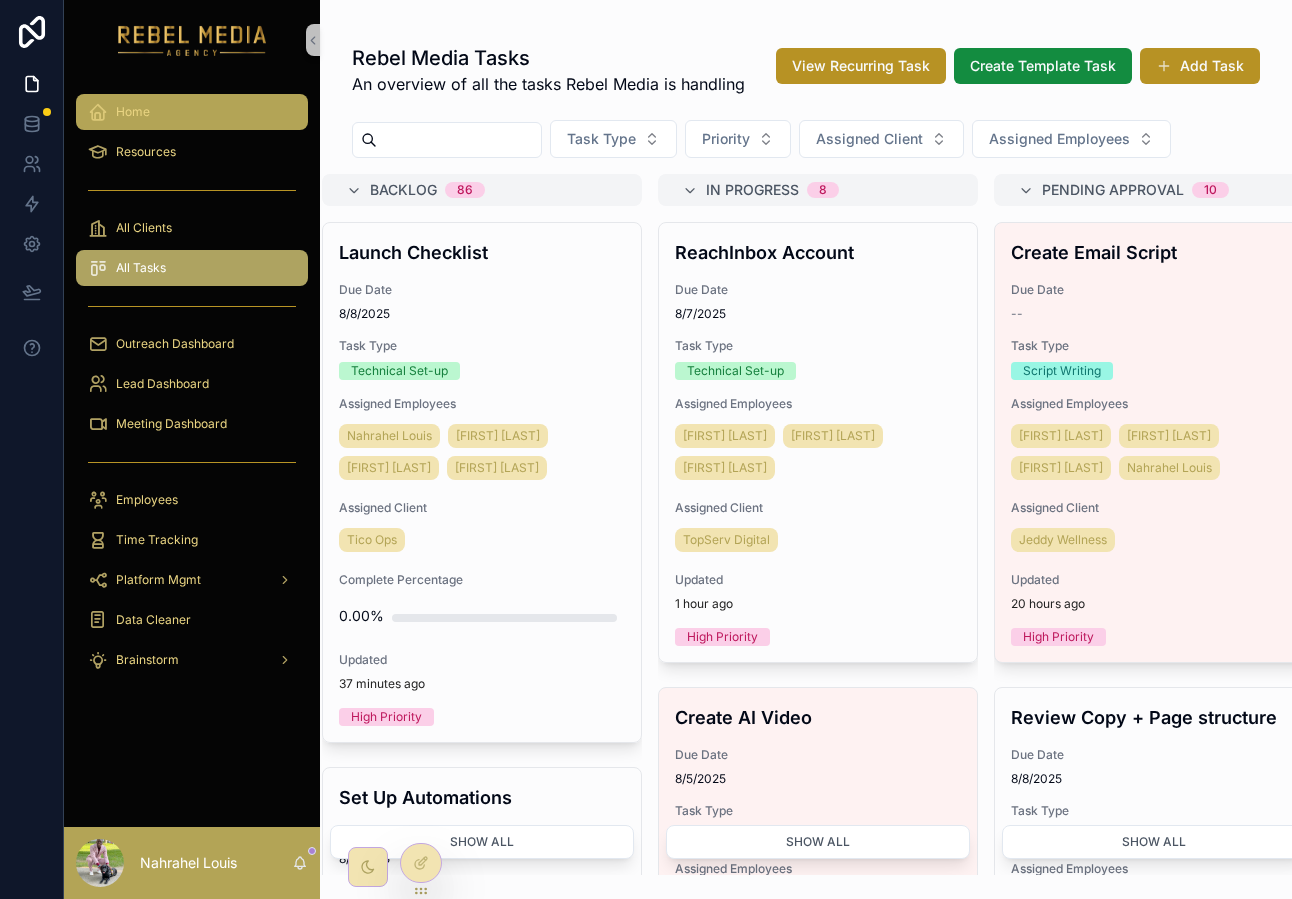 click on "Home" at bounding box center [192, 112] 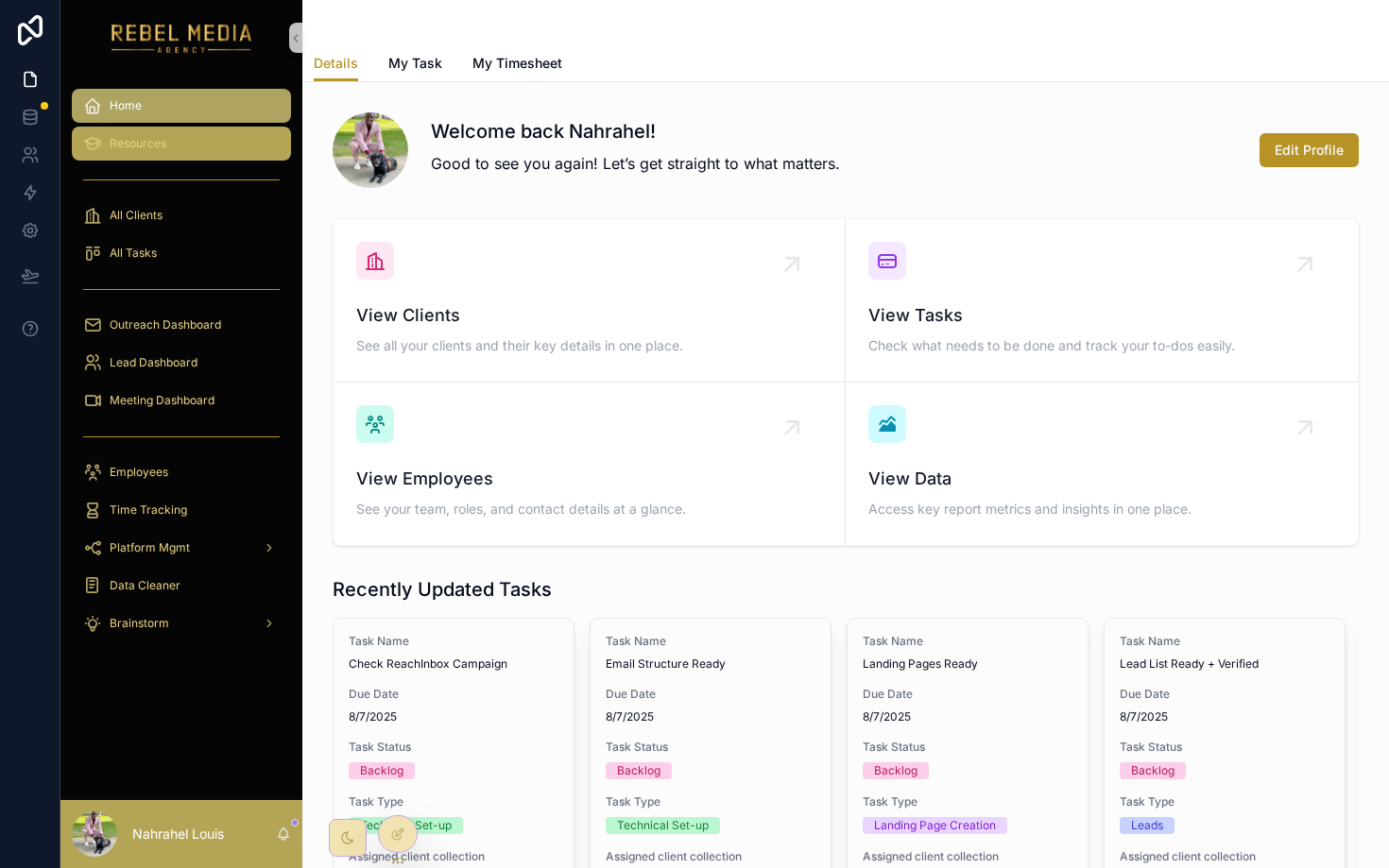 click on "Resources" at bounding box center (181, 144) 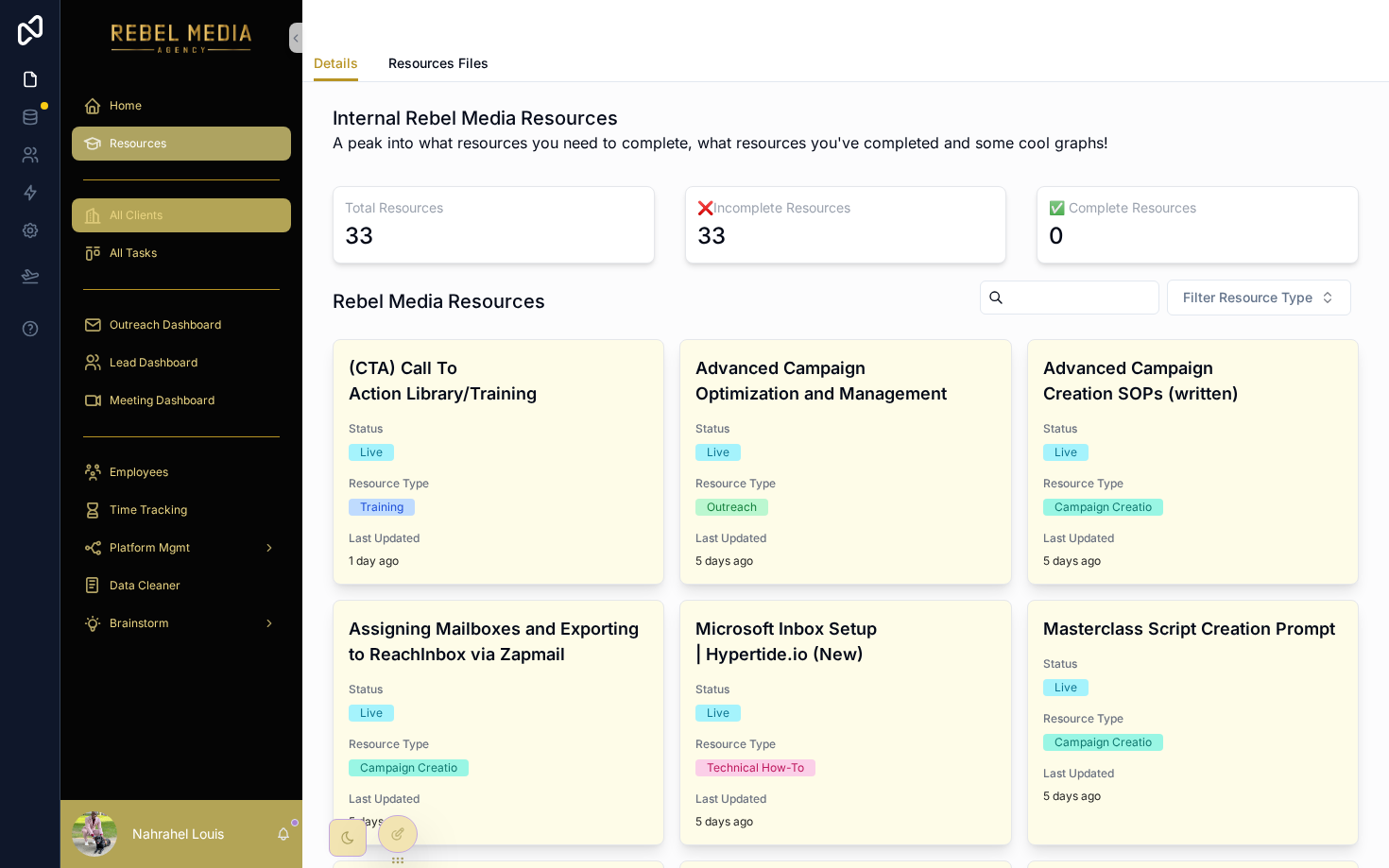 click on "All Clients" at bounding box center (181, 215) 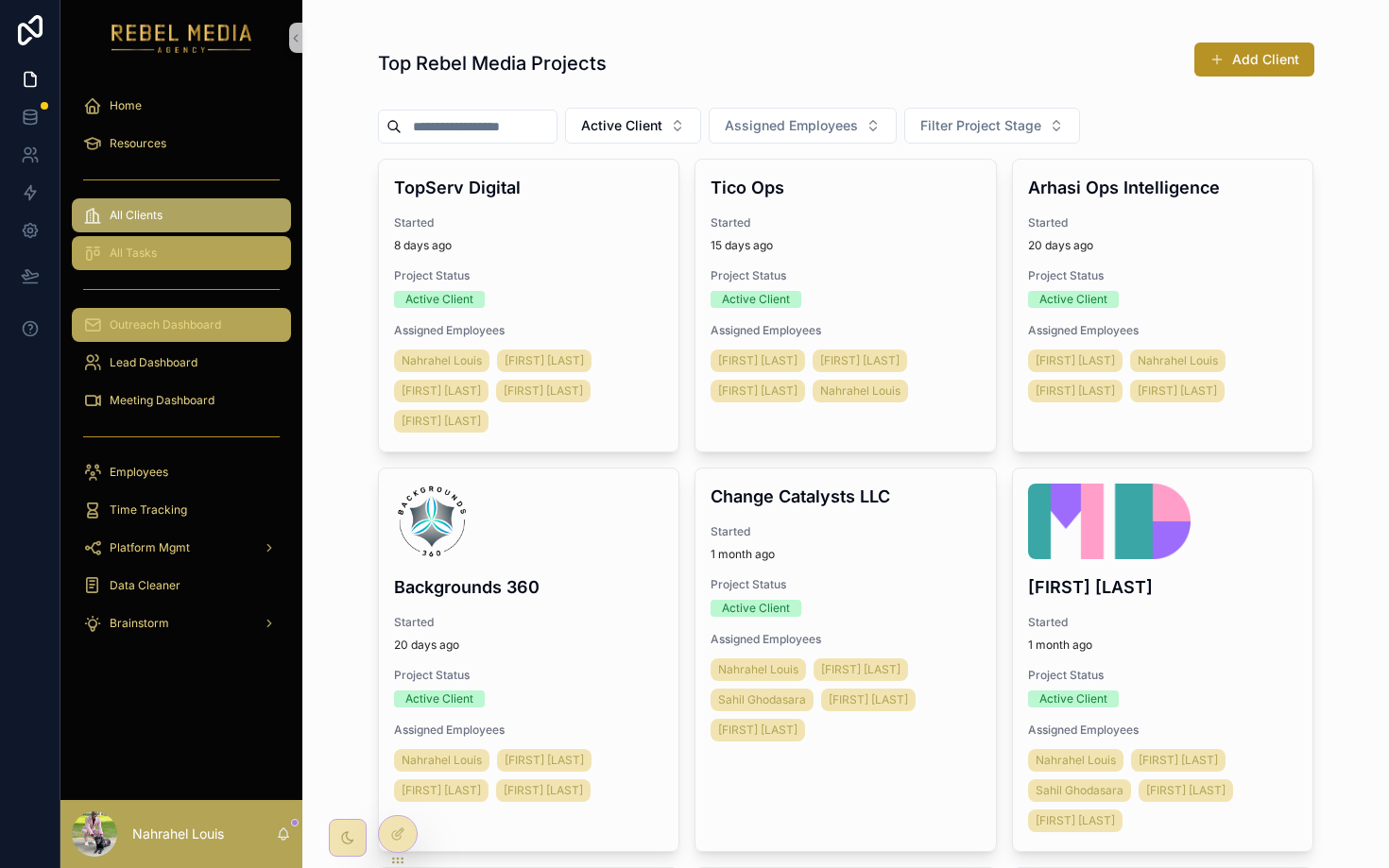 drag, startPoint x: 180, startPoint y: 257, endPoint x: 181, endPoint y: 319, distance: 62.008064 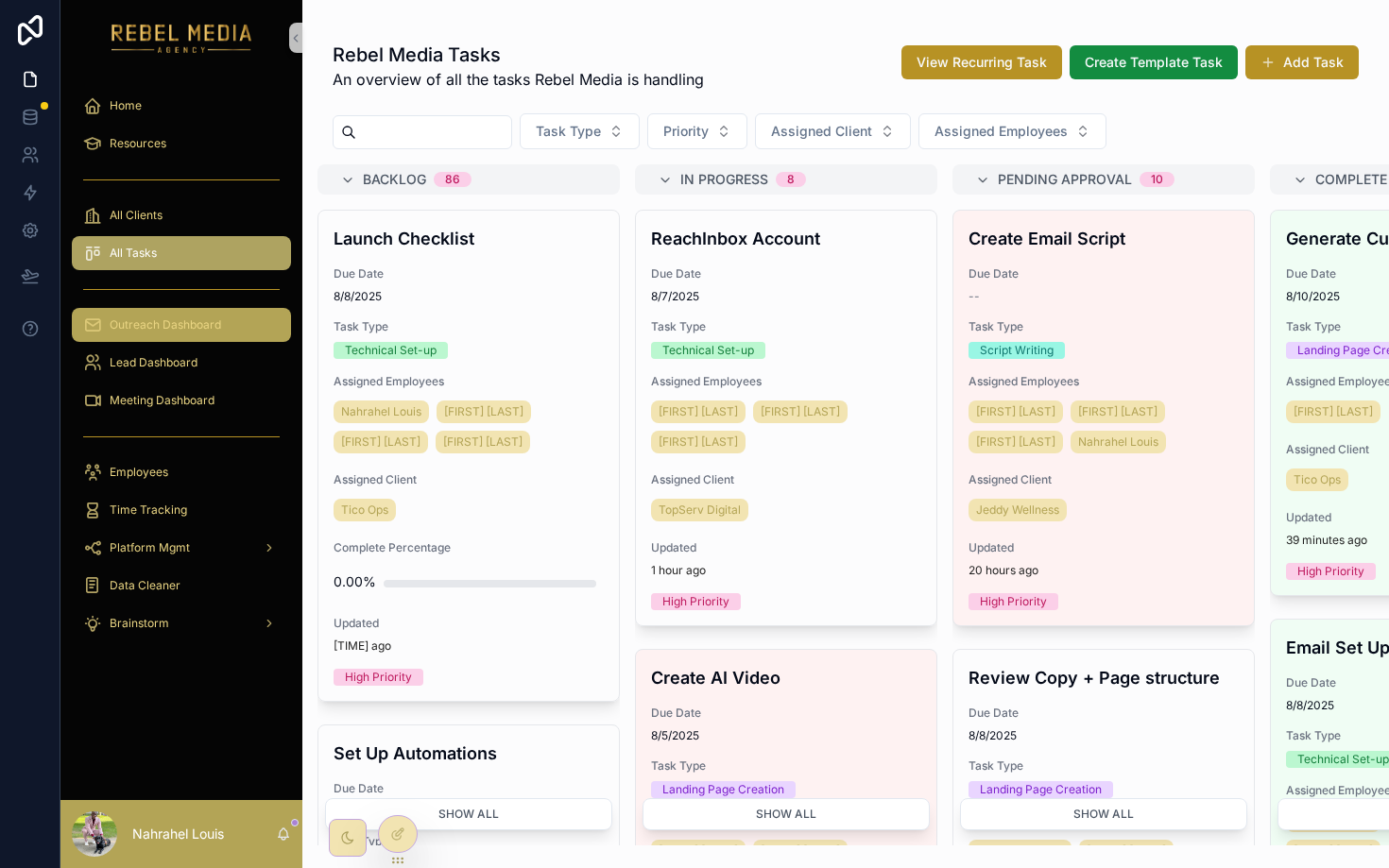 click on "Outreach Dashboard" at bounding box center [181, 325] 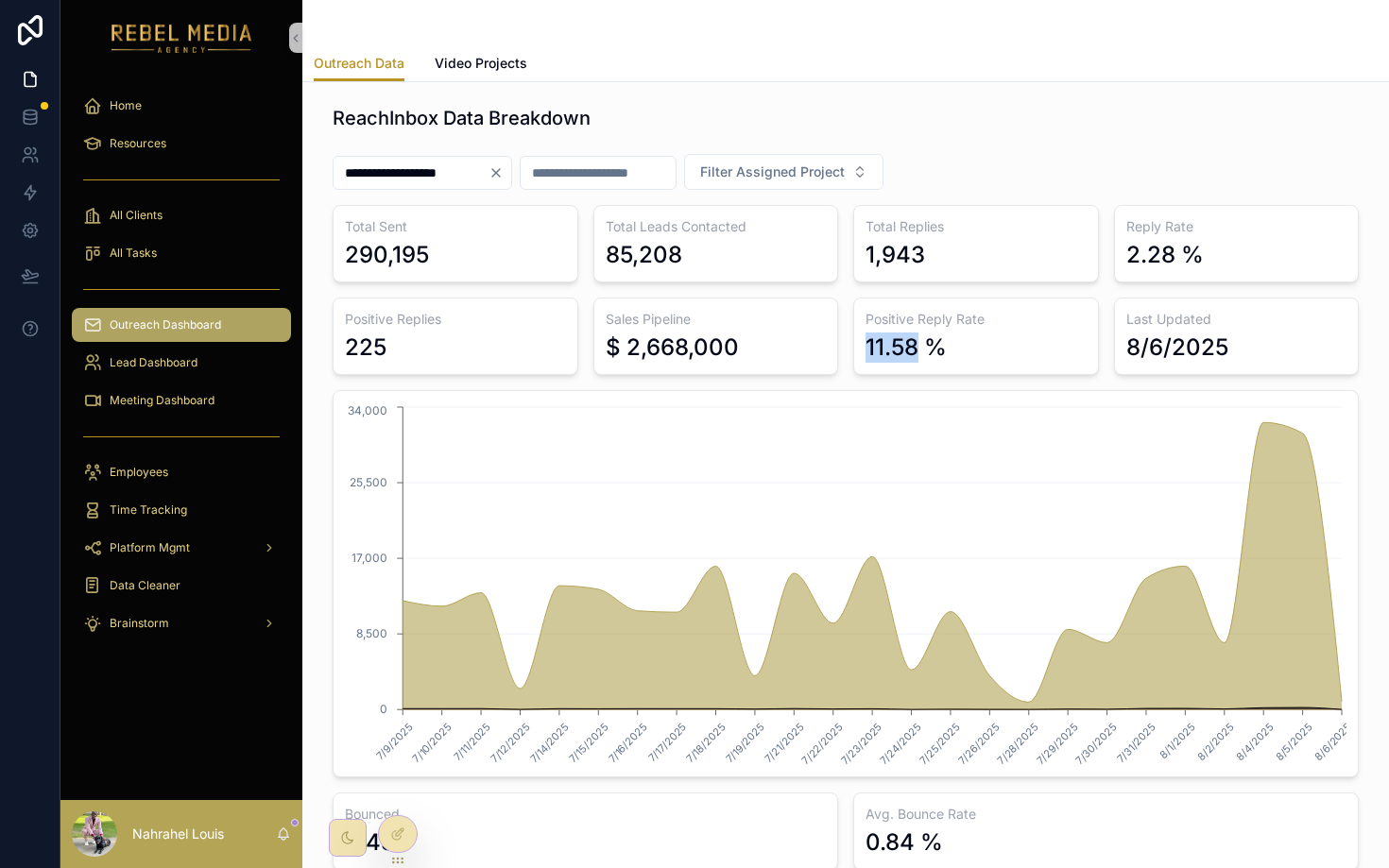 drag, startPoint x: 862, startPoint y: 346, endPoint x: 921, endPoint y: 345, distance: 59.008474 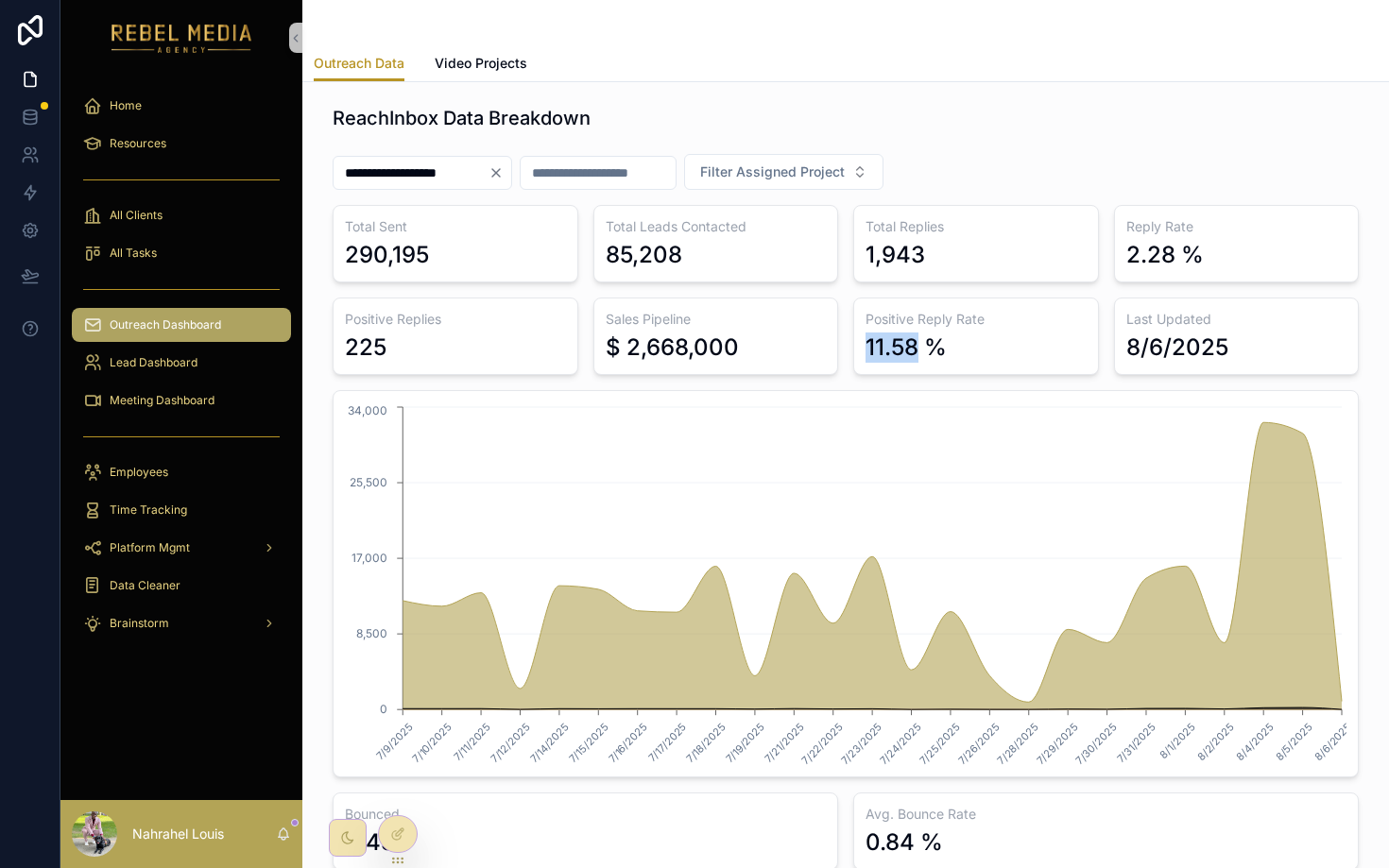 click on "Positive Reply Rate 11.58 %" at bounding box center [976, 336] 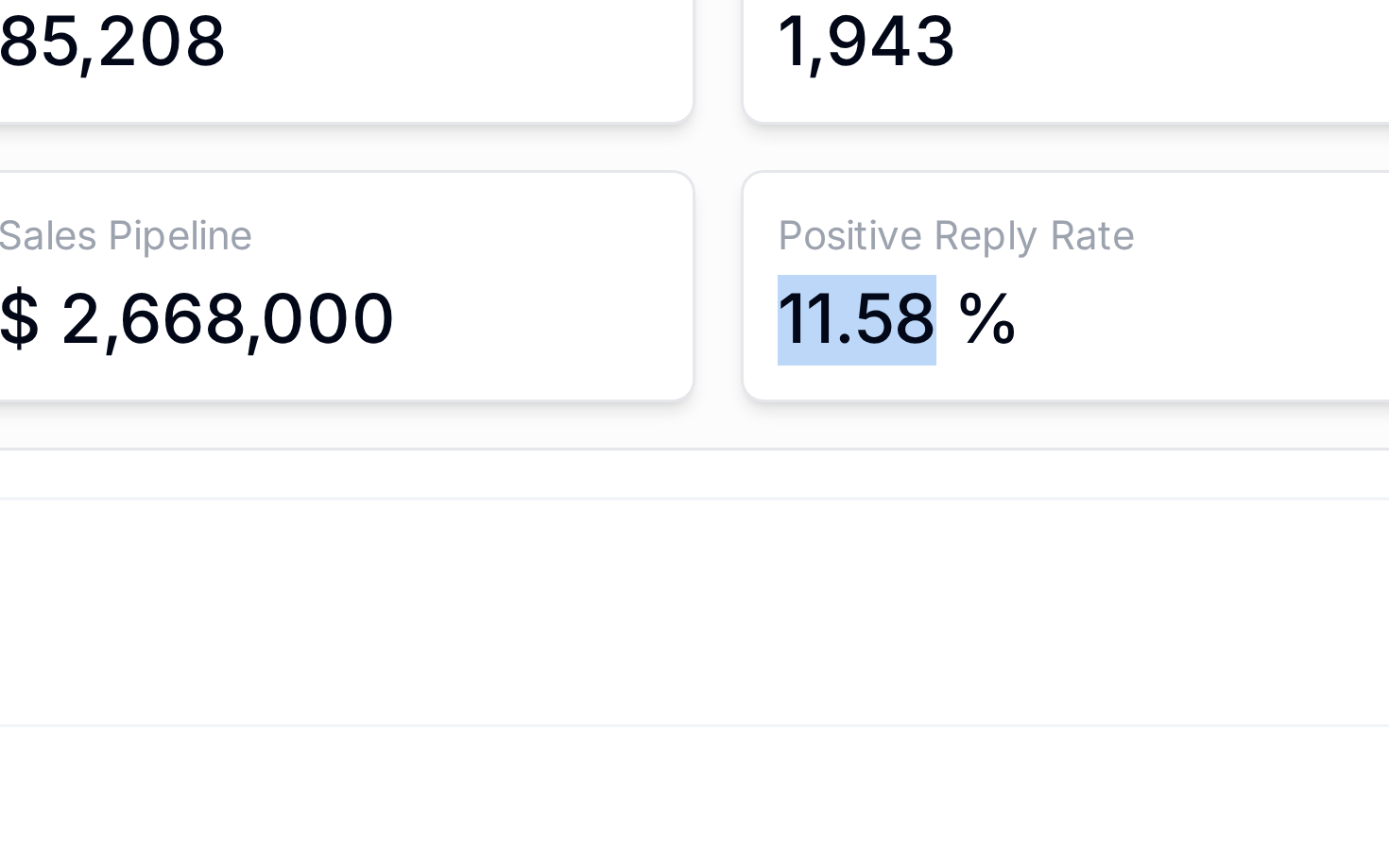 click on "11.58 %" at bounding box center [906, 348] 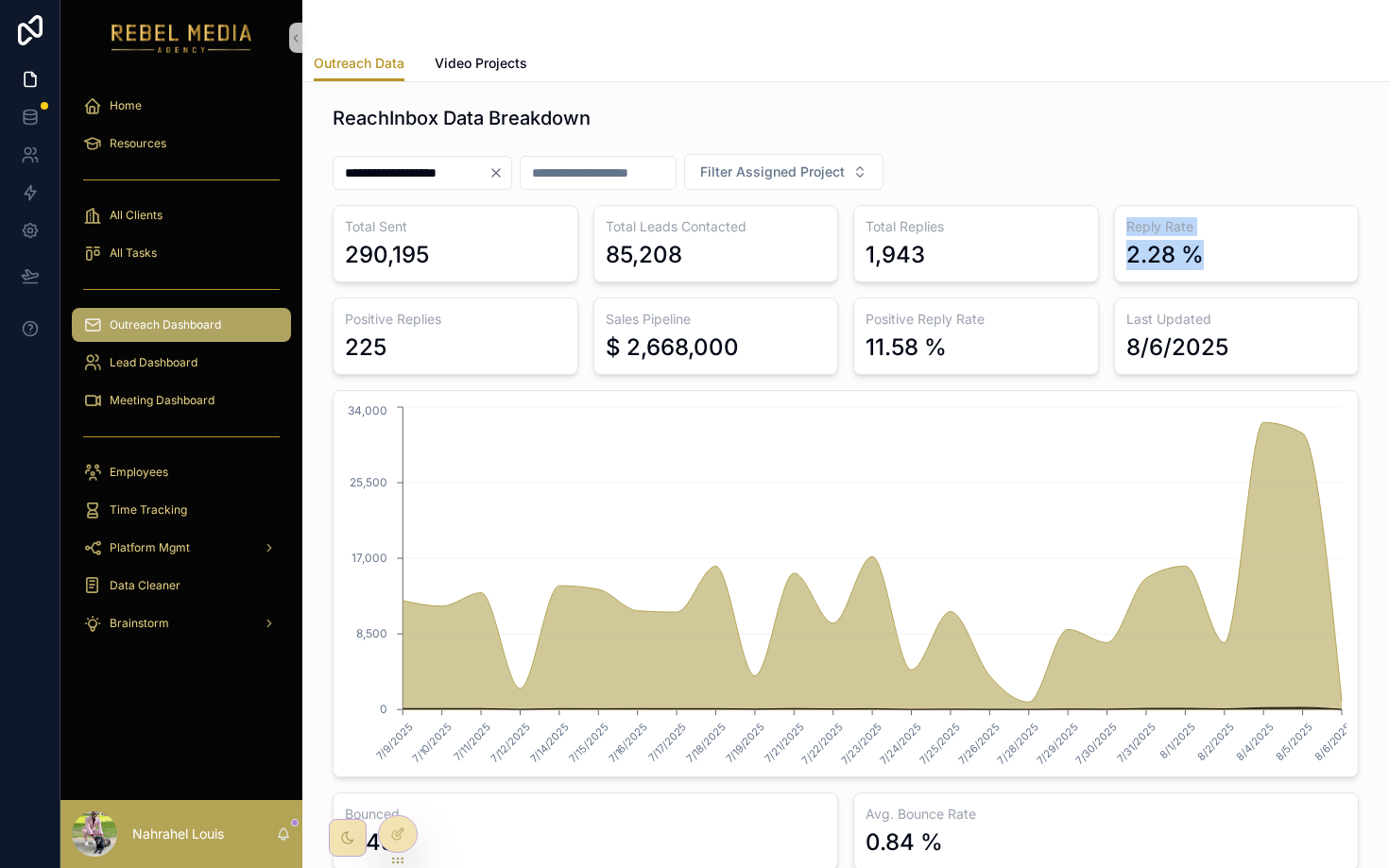 drag, startPoint x: 1224, startPoint y: 260, endPoint x: 1093, endPoint y: 260, distance: 131 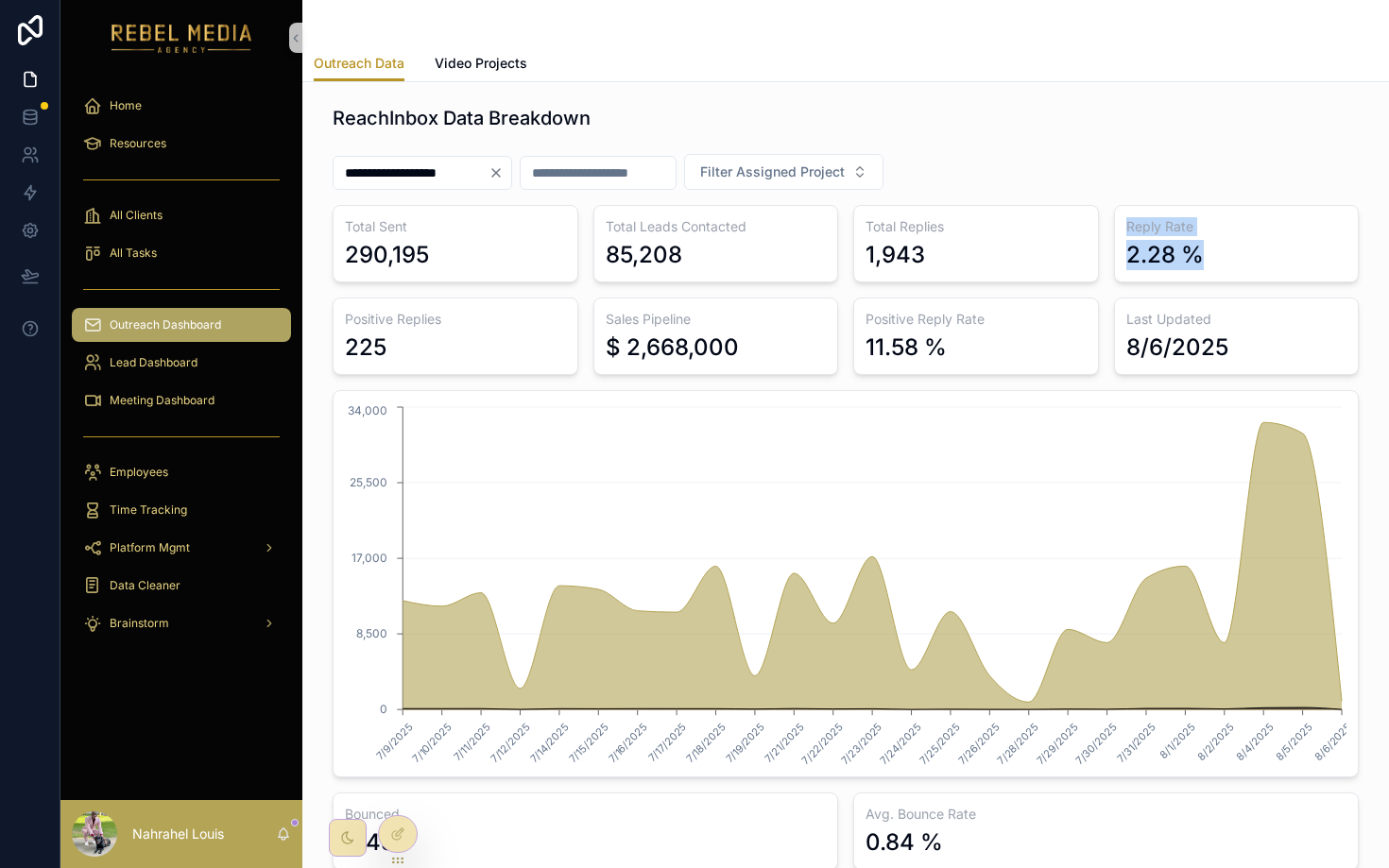 click on "Last Updated [DATE]" at bounding box center (846, 537) 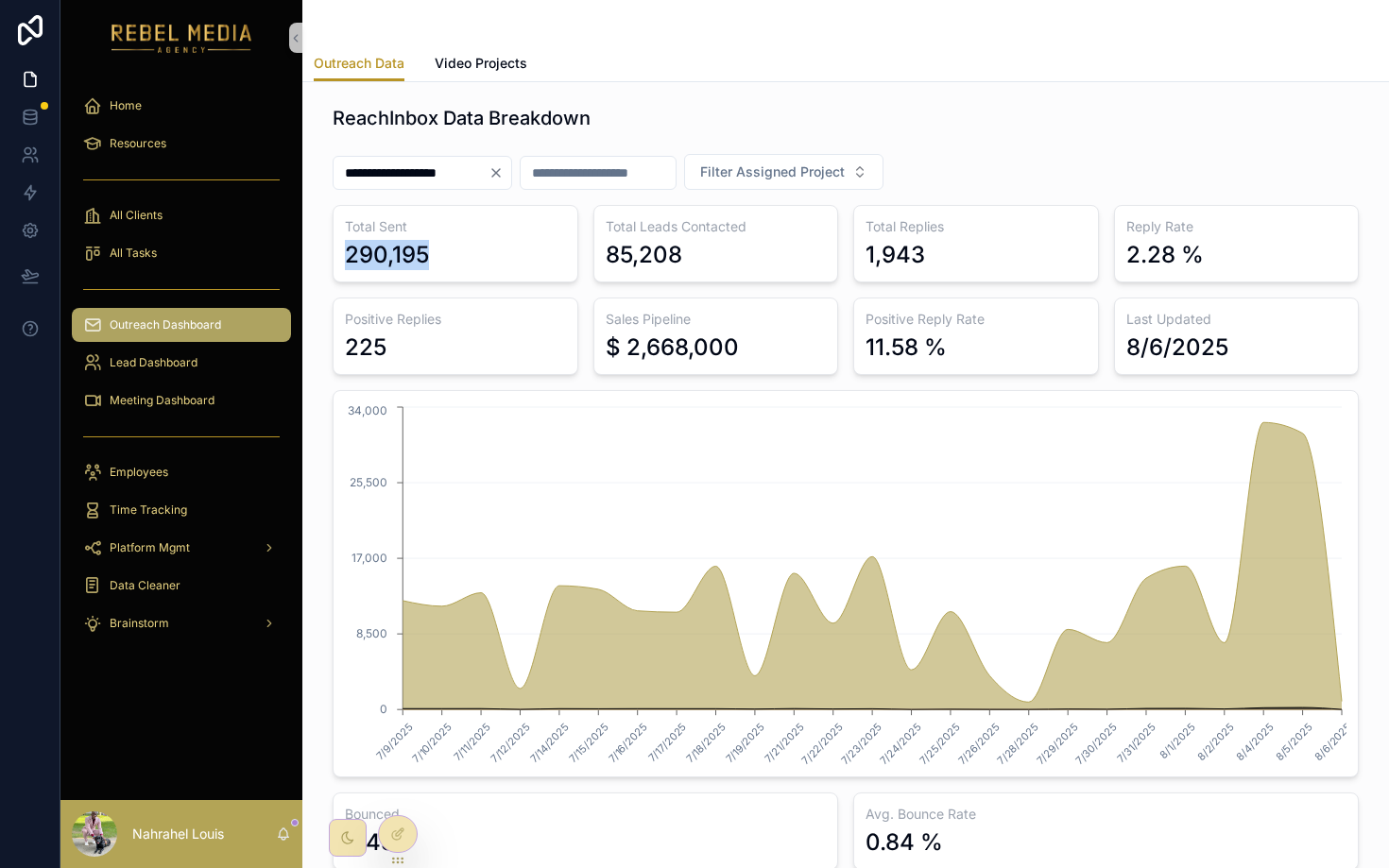 drag, startPoint x: 333, startPoint y: 247, endPoint x: 467, endPoint y: 261, distance: 134.72936 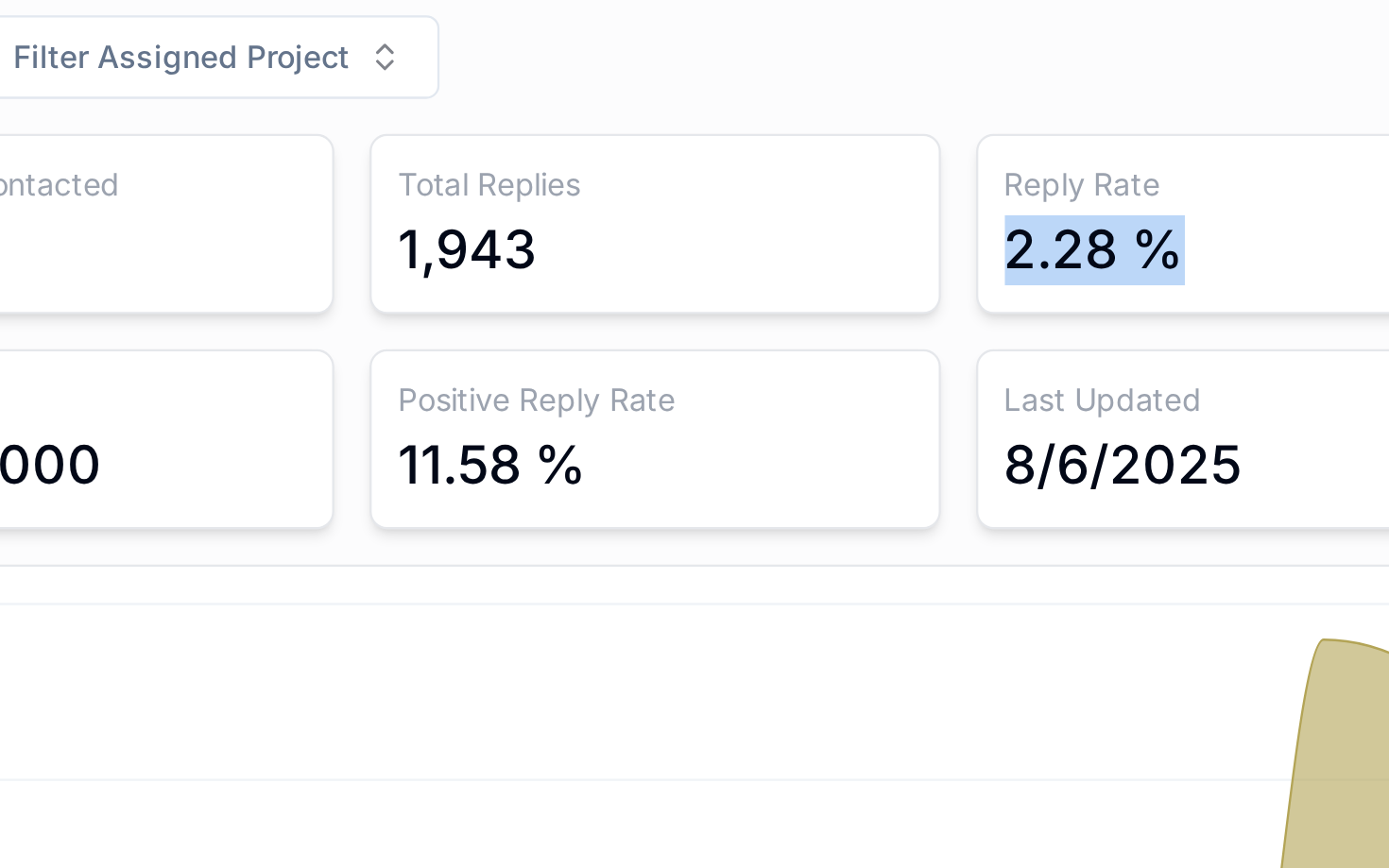 drag, startPoint x: 1109, startPoint y: 252, endPoint x: 1199, endPoint y: 254, distance: 90.02222 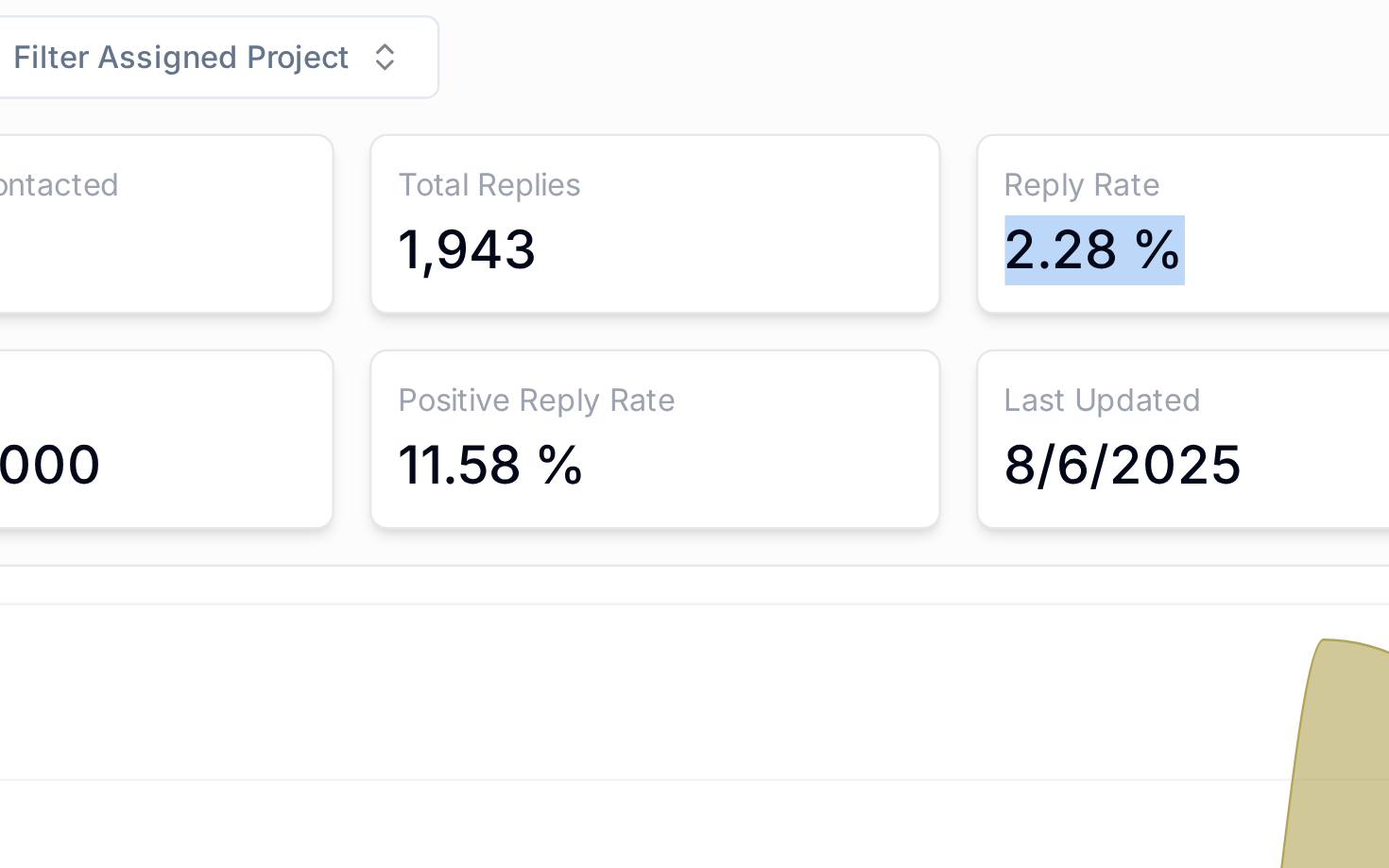 click on "Last Updated [DATE]" at bounding box center [846, 537] 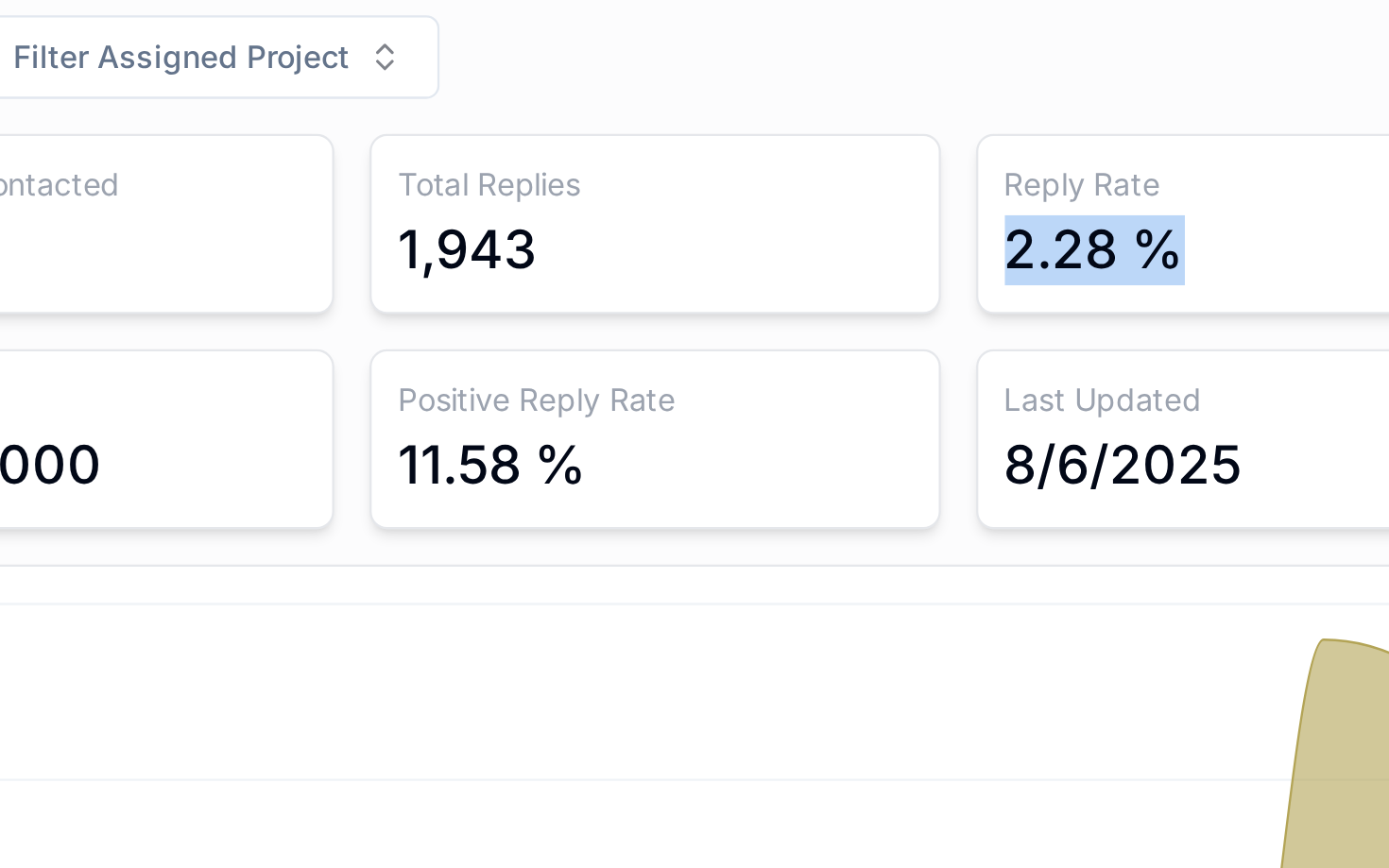 click on "2.28 %" at bounding box center (1237, 255) 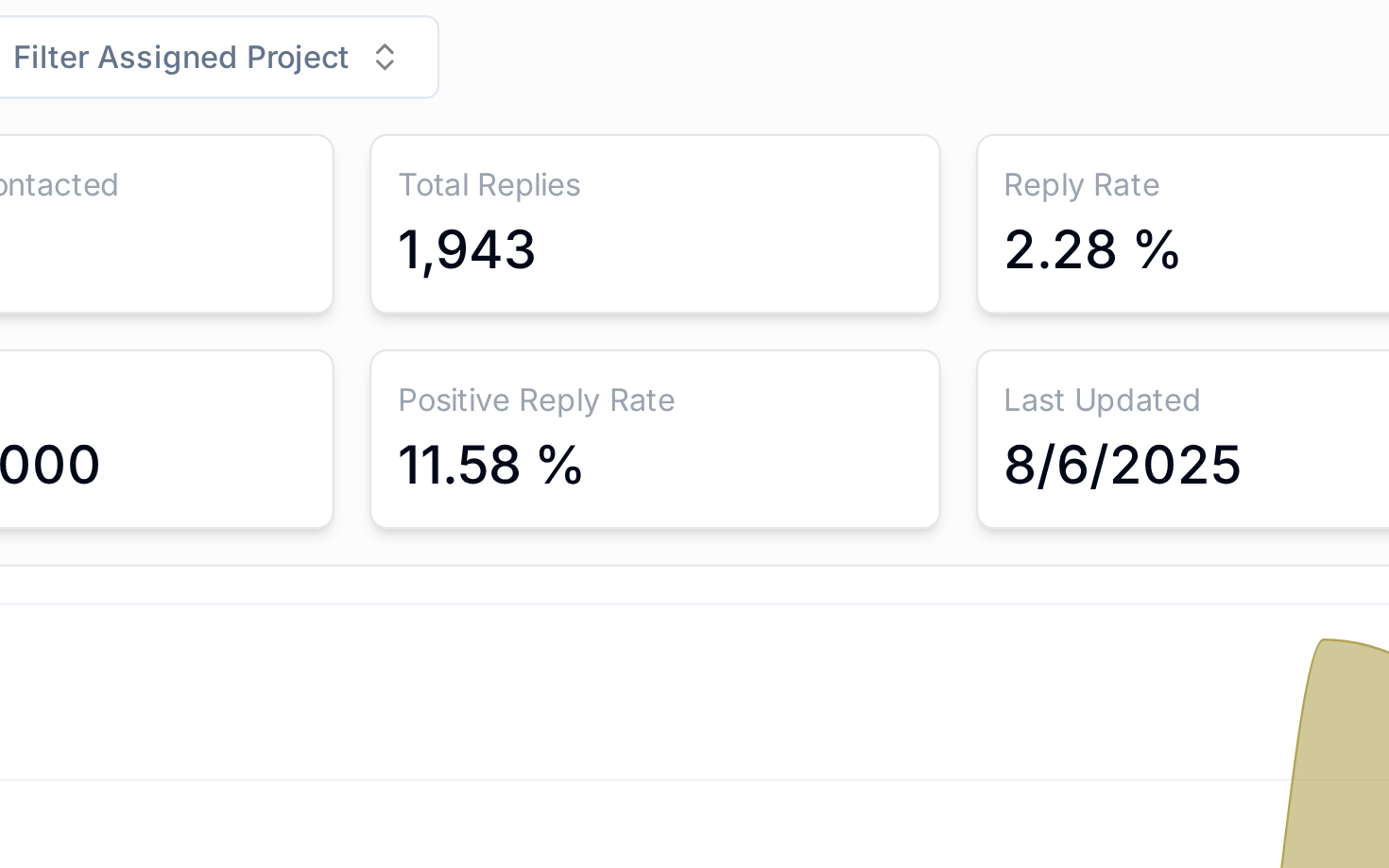 click on "2.28 %" at bounding box center [1237, 255] 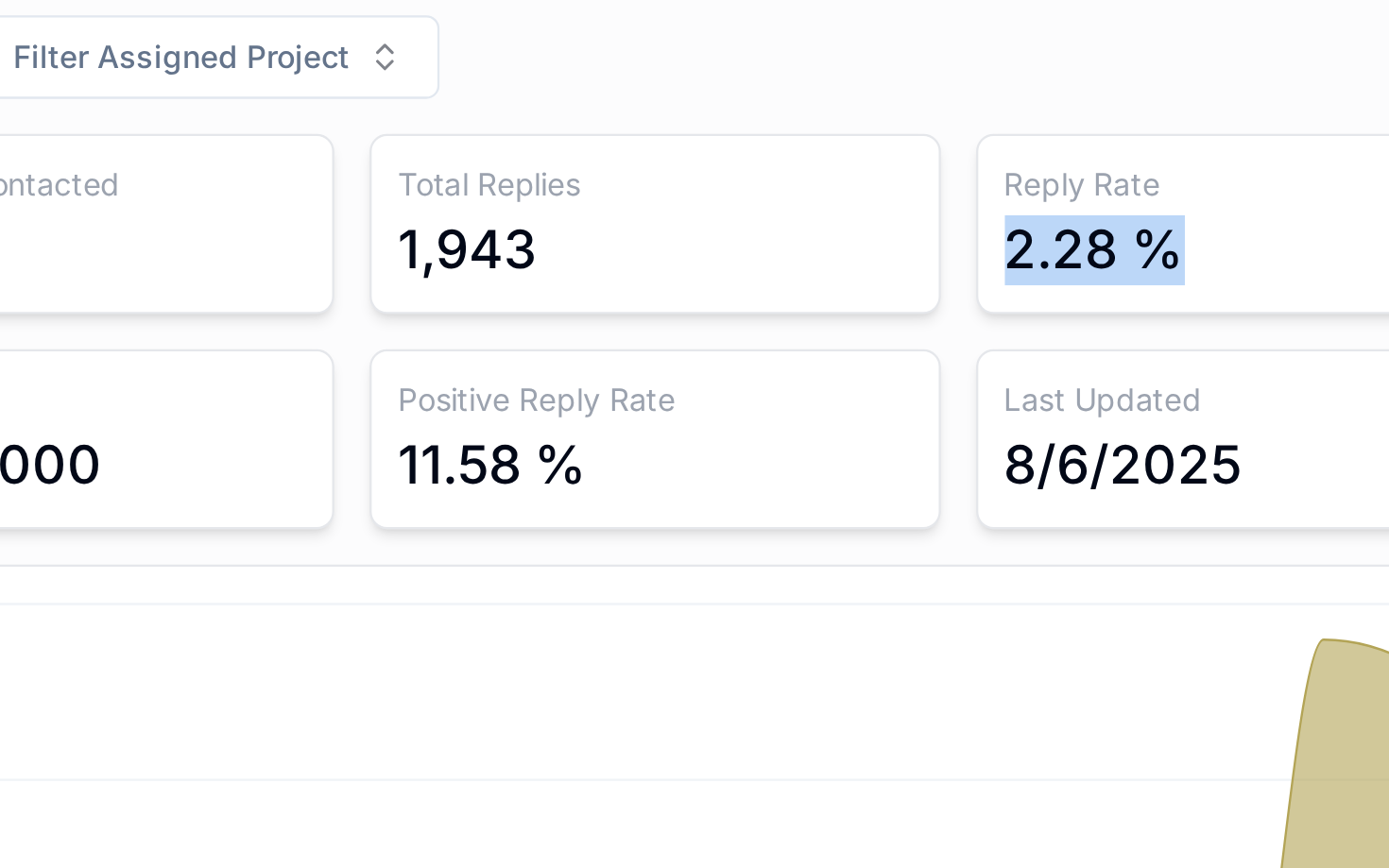 click on "2.28 %" at bounding box center [1237, 255] 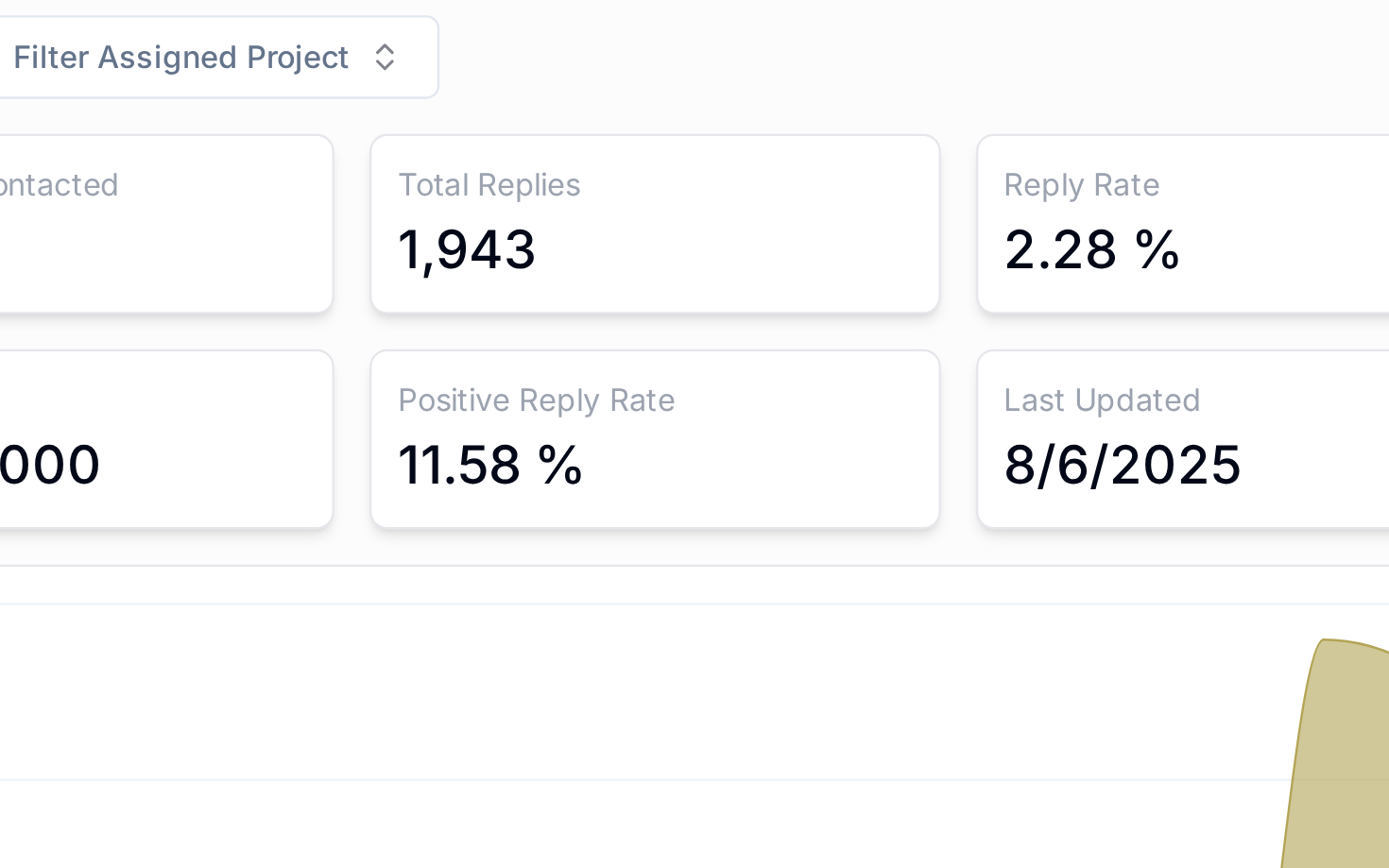 click on "11.58 %" at bounding box center (906, 348) 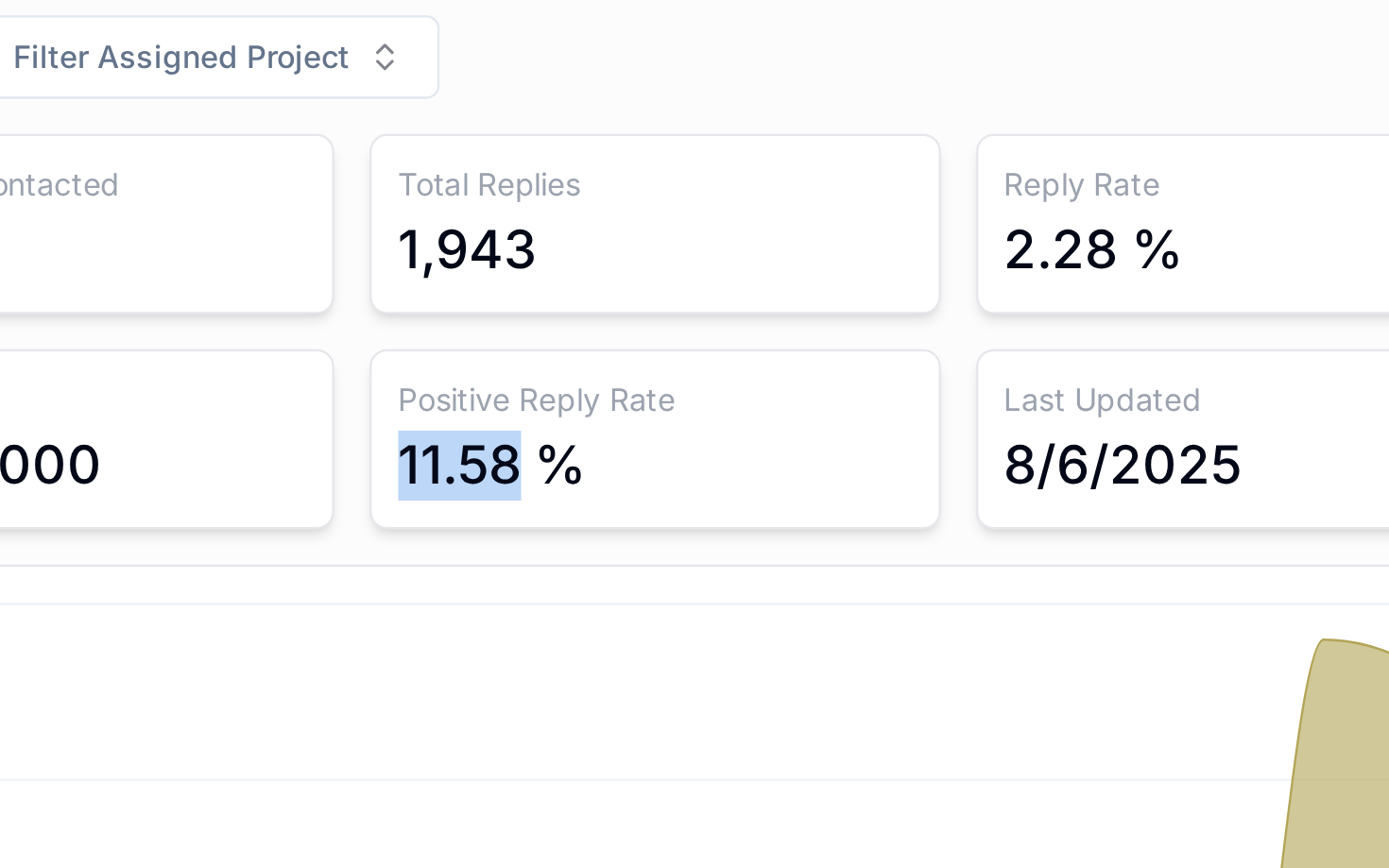 click on "11.58 %" at bounding box center (906, 348) 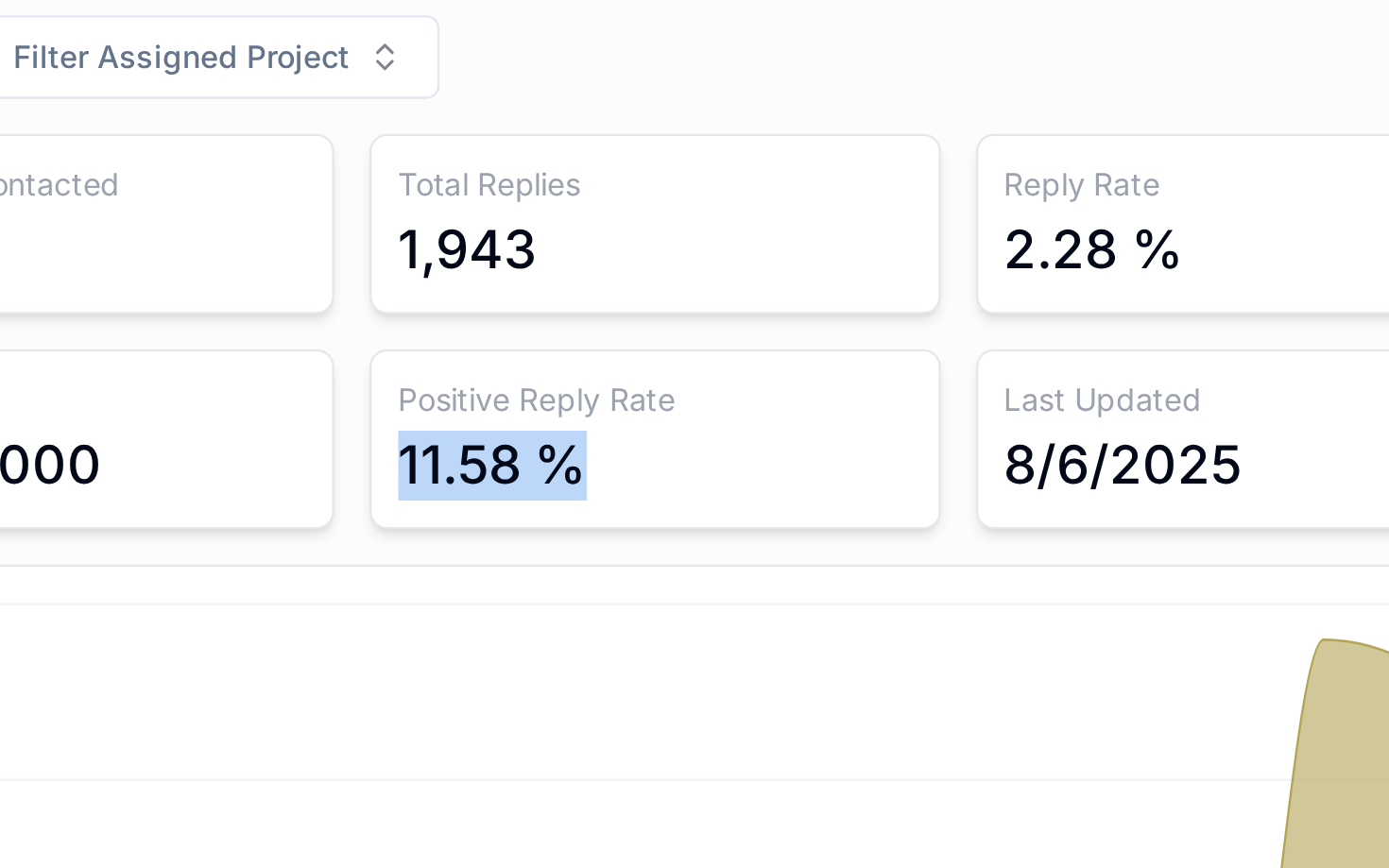 click on "11.58 %" at bounding box center (906, 348) 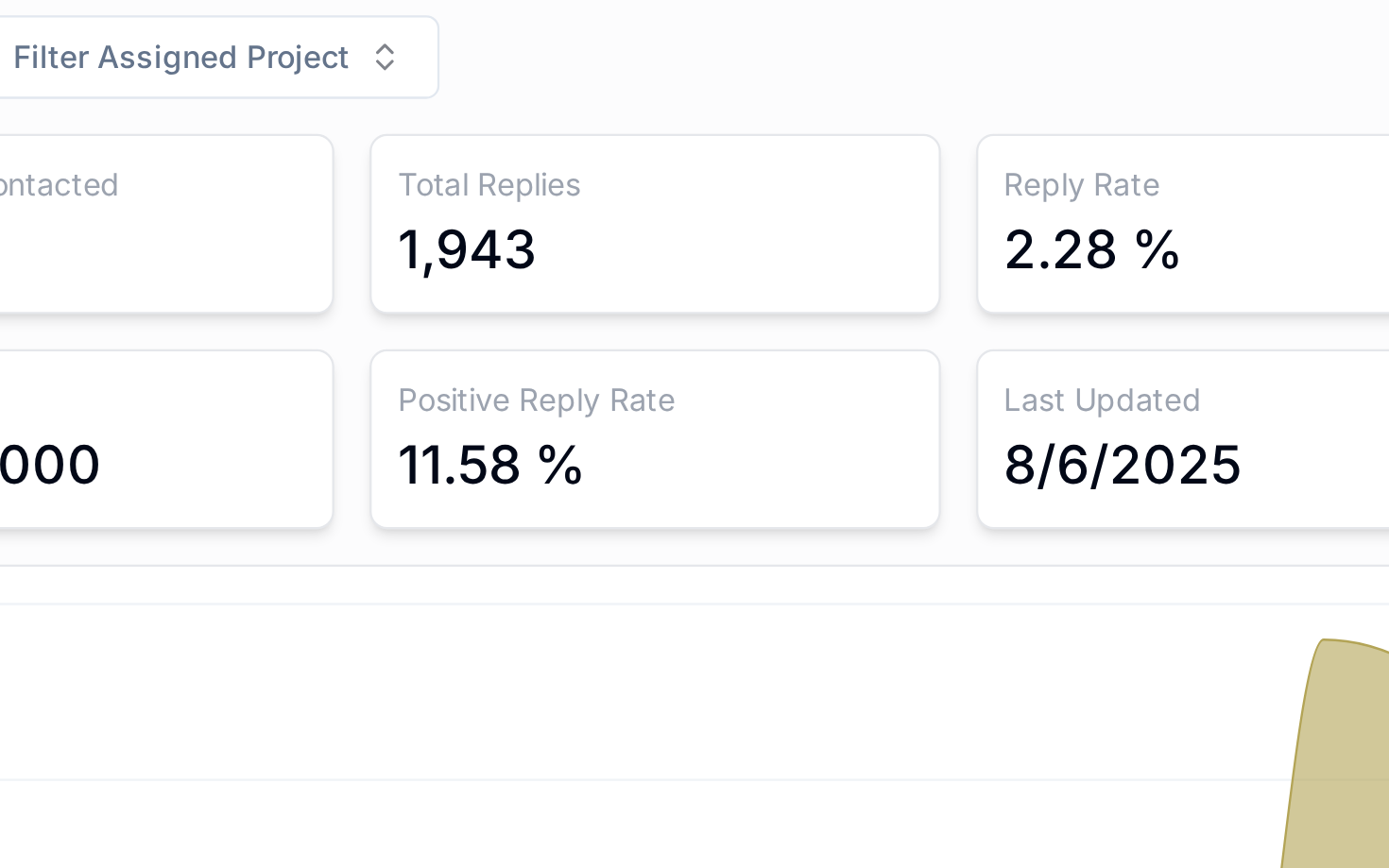 click on "2.28 %" at bounding box center [1165, 255] 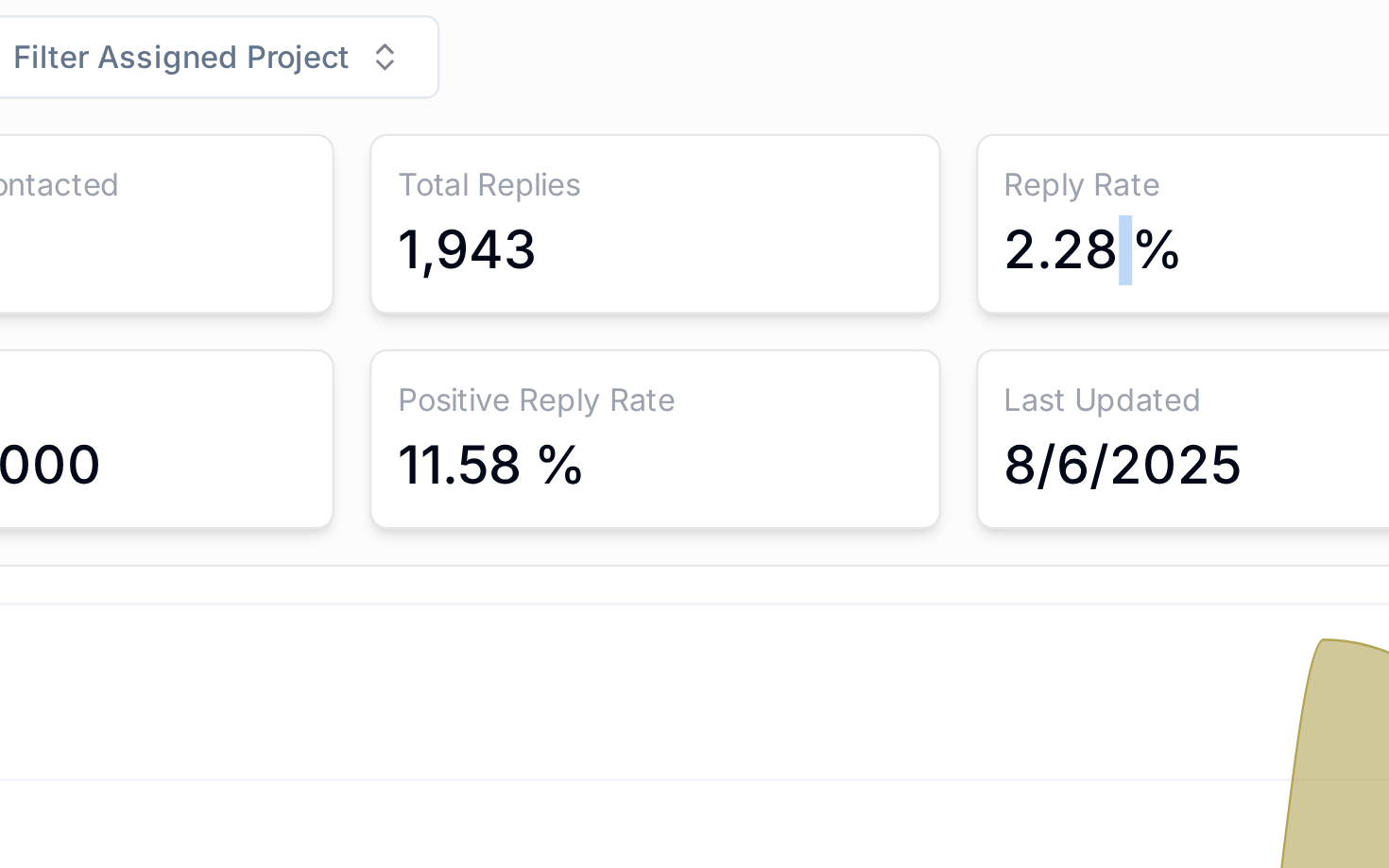 click on "2.28 %" at bounding box center (1165, 255) 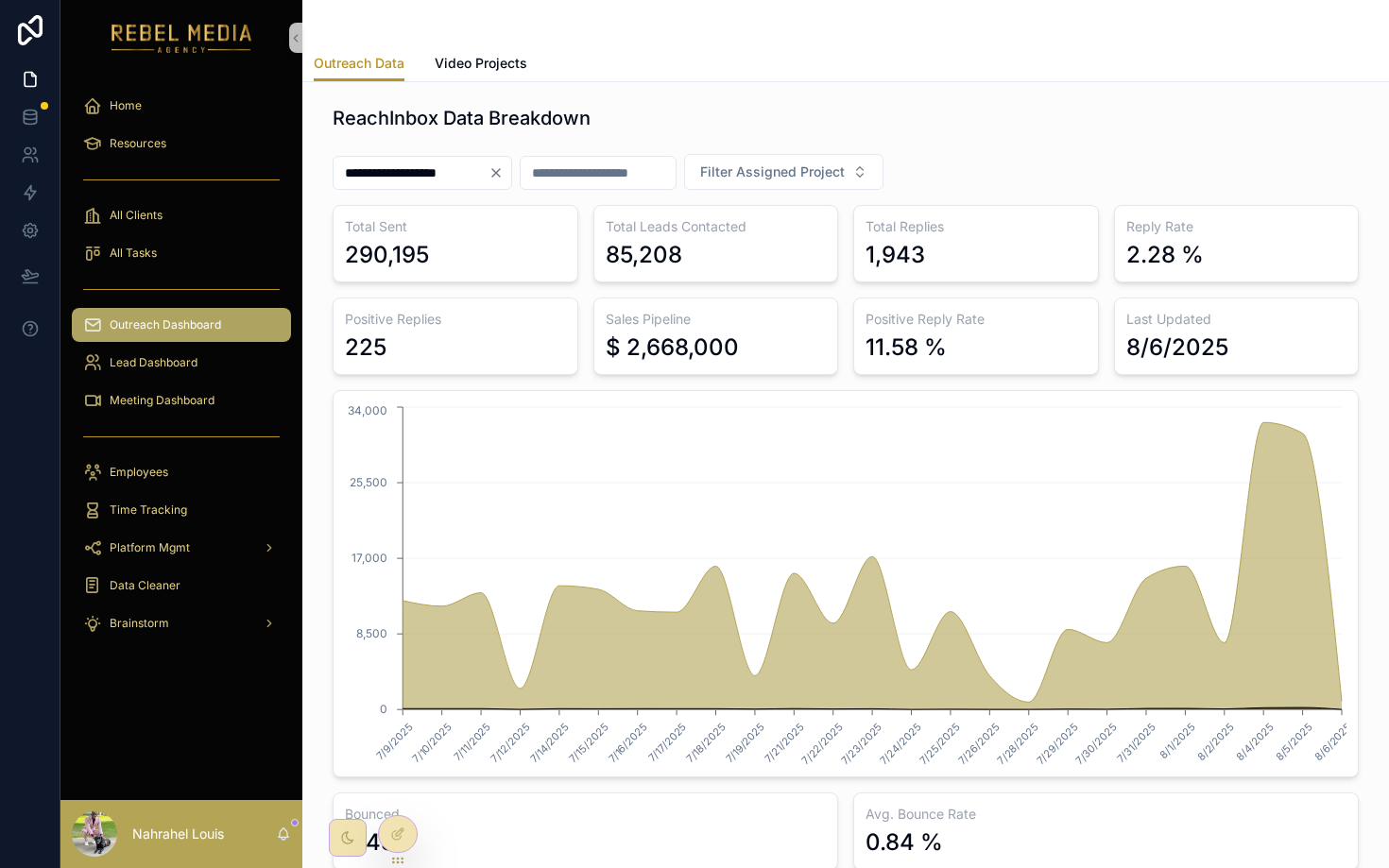 click on "ReachInbox Data Breakdown" at bounding box center (846, 118) 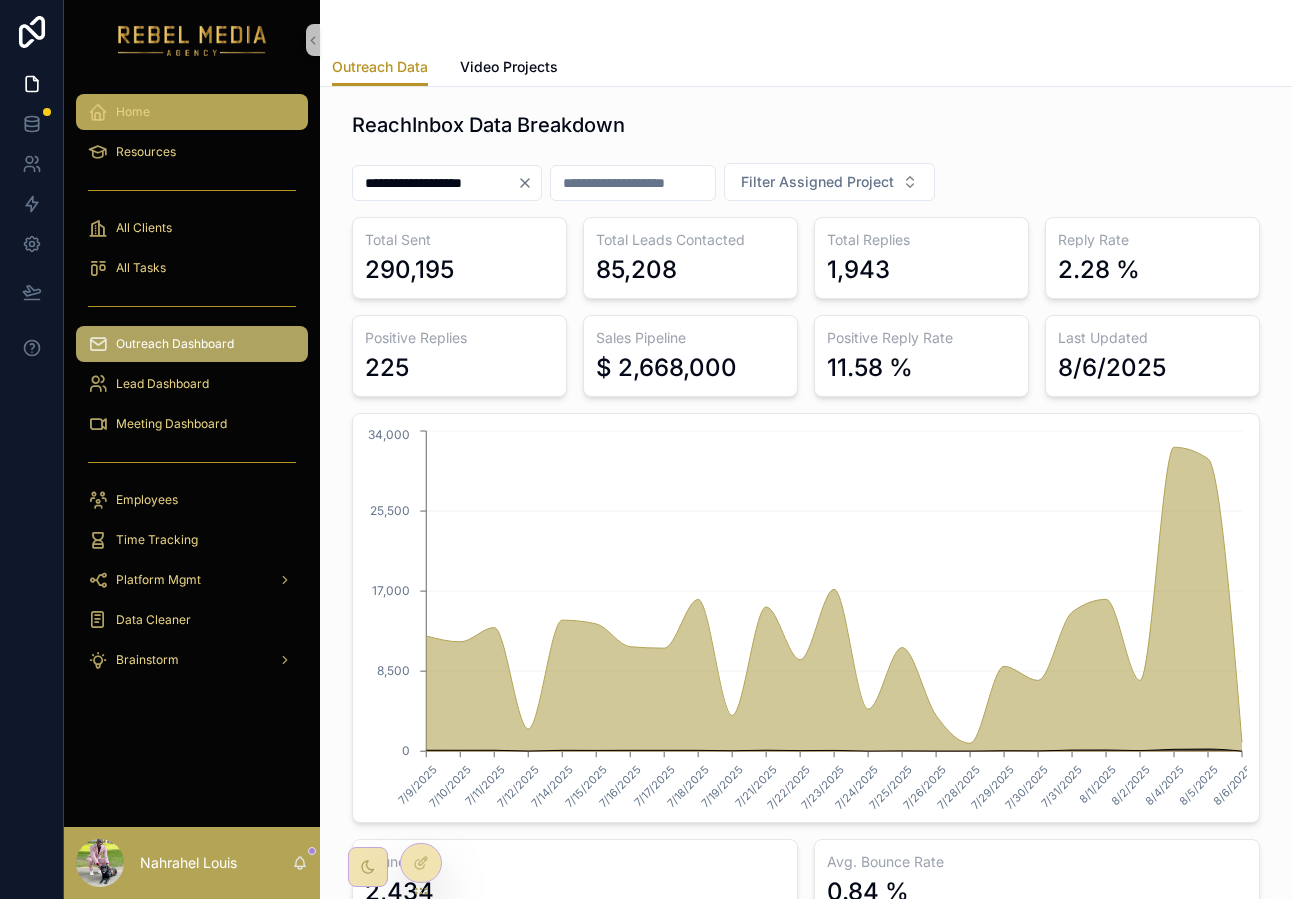 click on "Home" at bounding box center [133, 112] 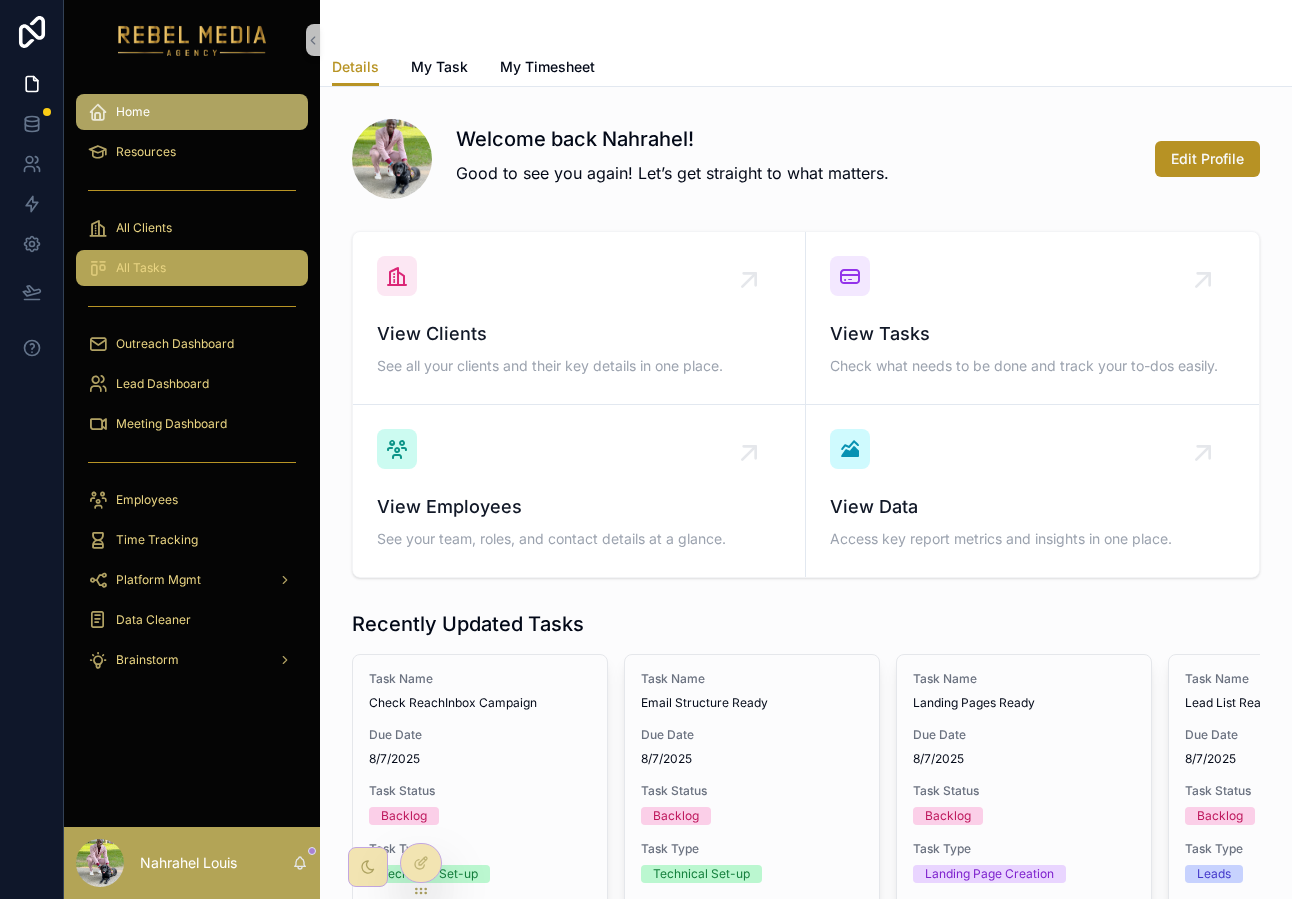 click on "All Tasks" at bounding box center (192, 268) 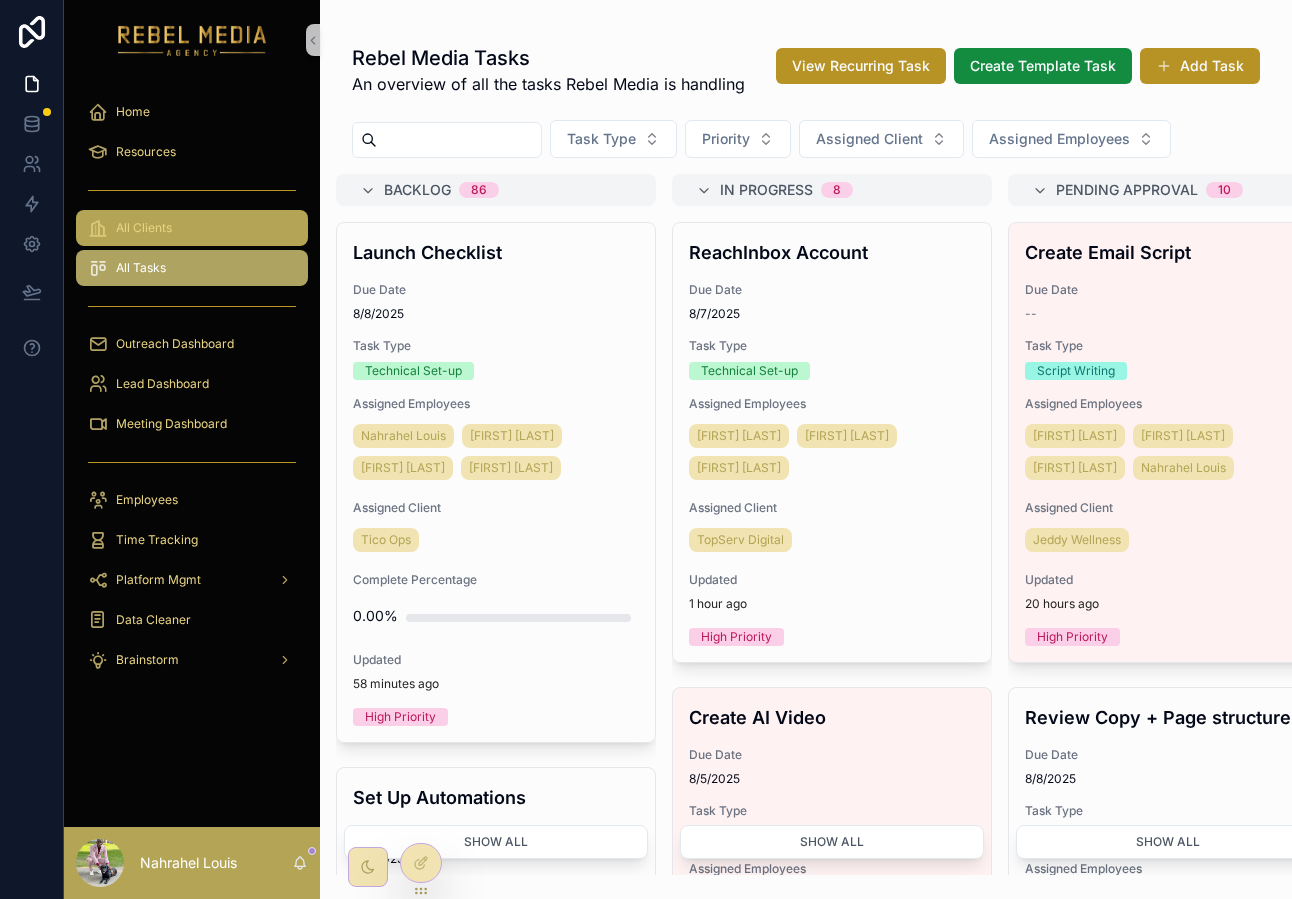 click on "All Clients" at bounding box center [192, 228] 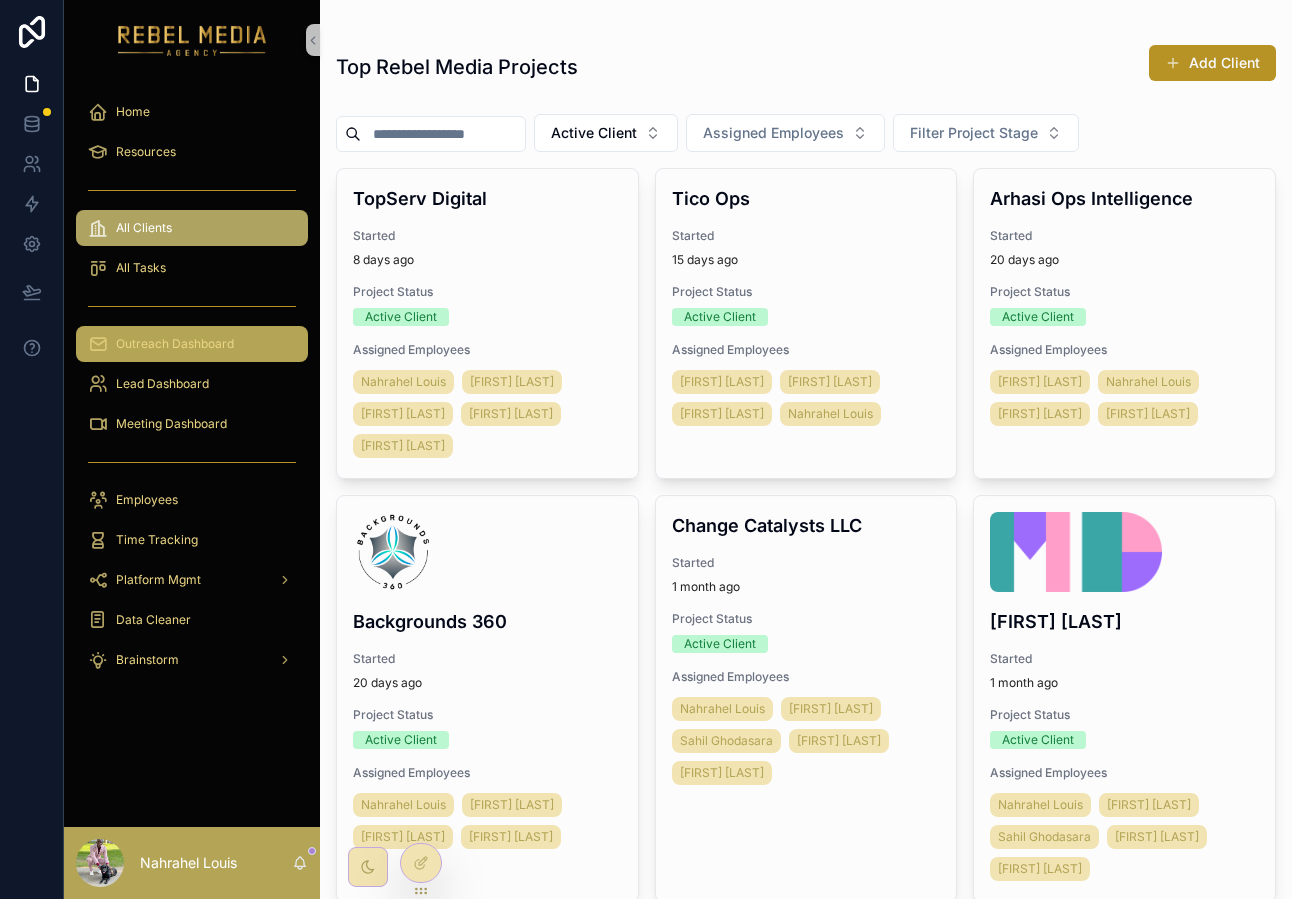 click on "Outreach Dashboard" at bounding box center [192, 344] 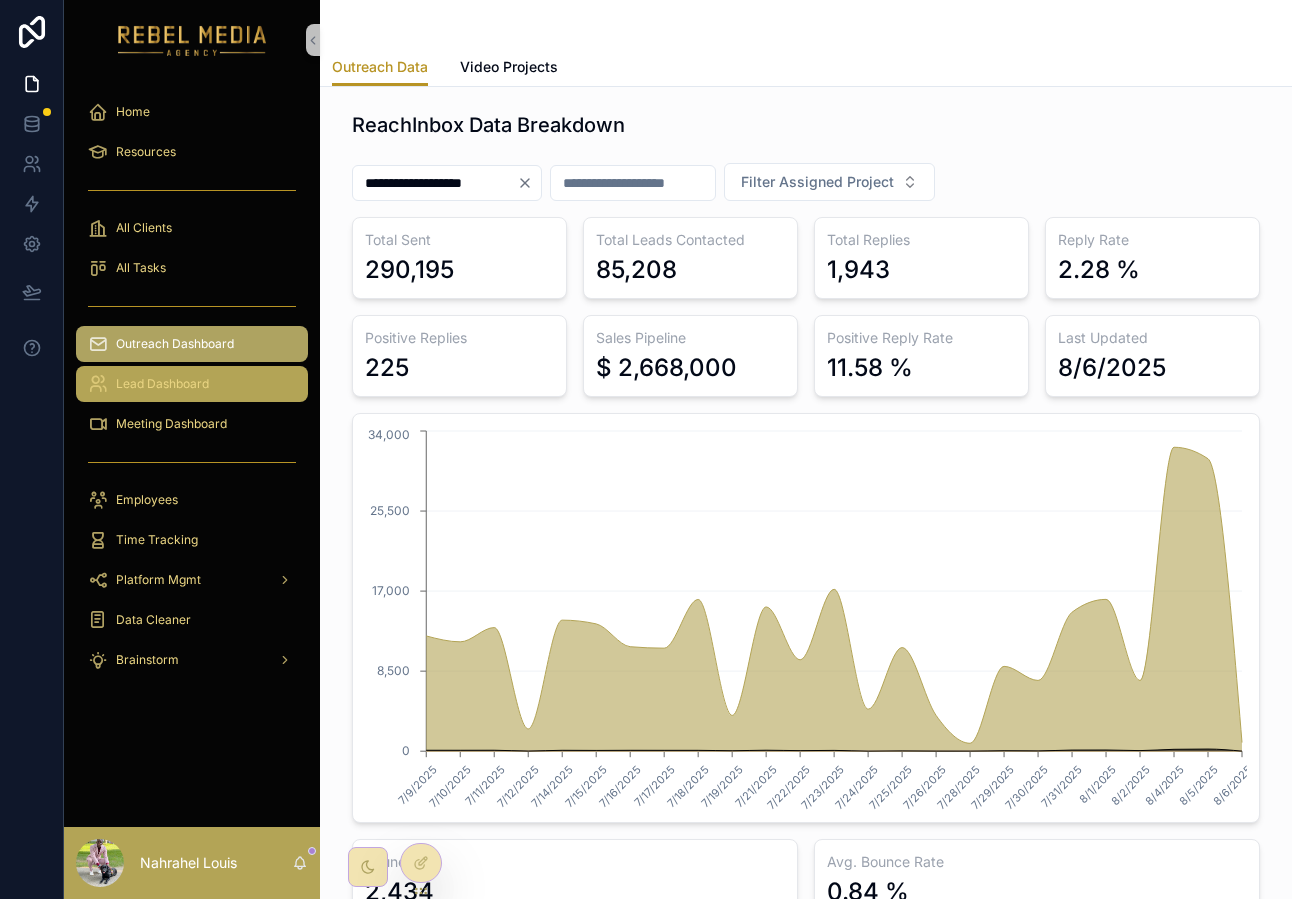 click on "Lead Dashboard" at bounding box center (162, 384) 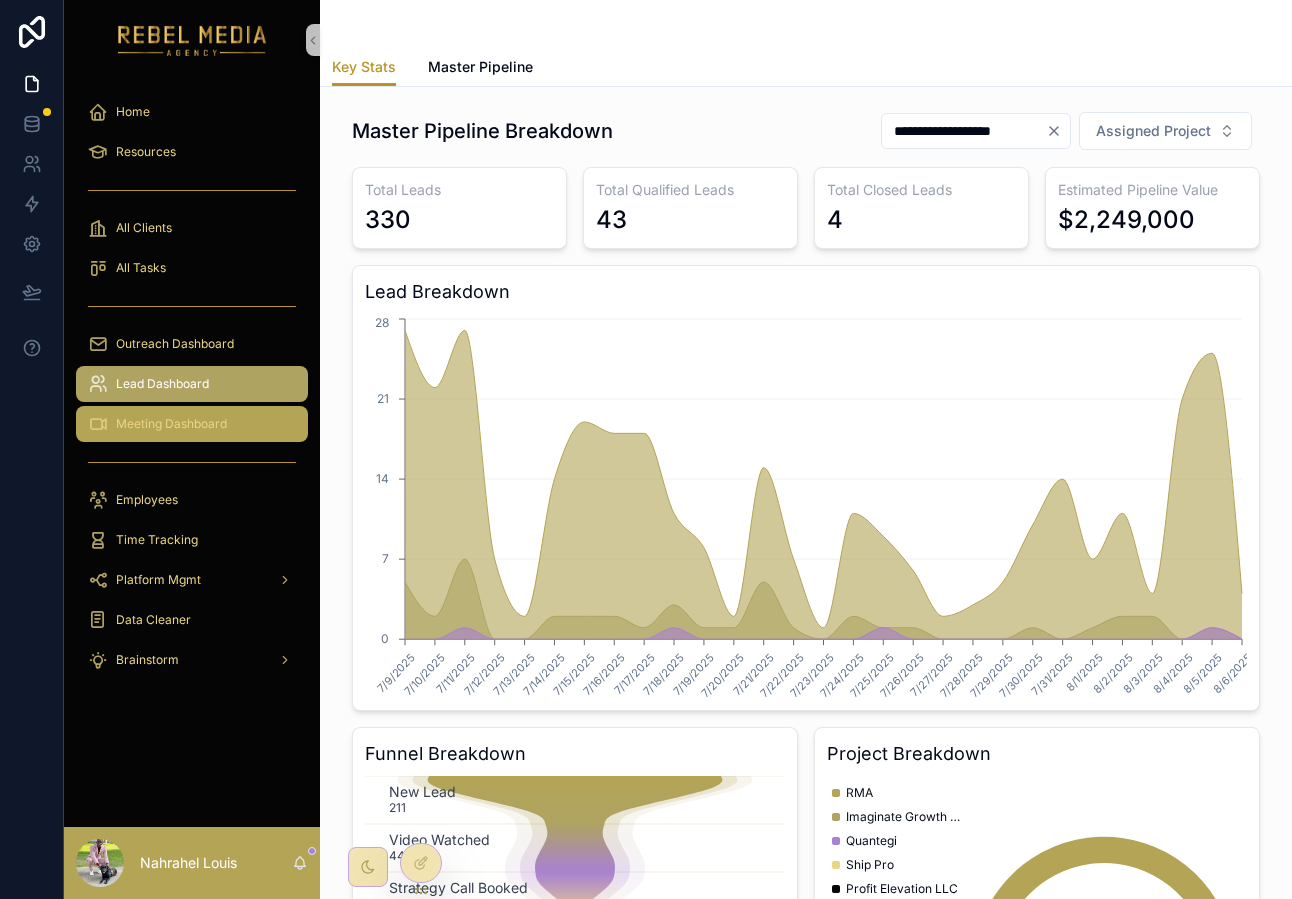 click on "Meeting Dashboard" at bounding box center (171, 424) 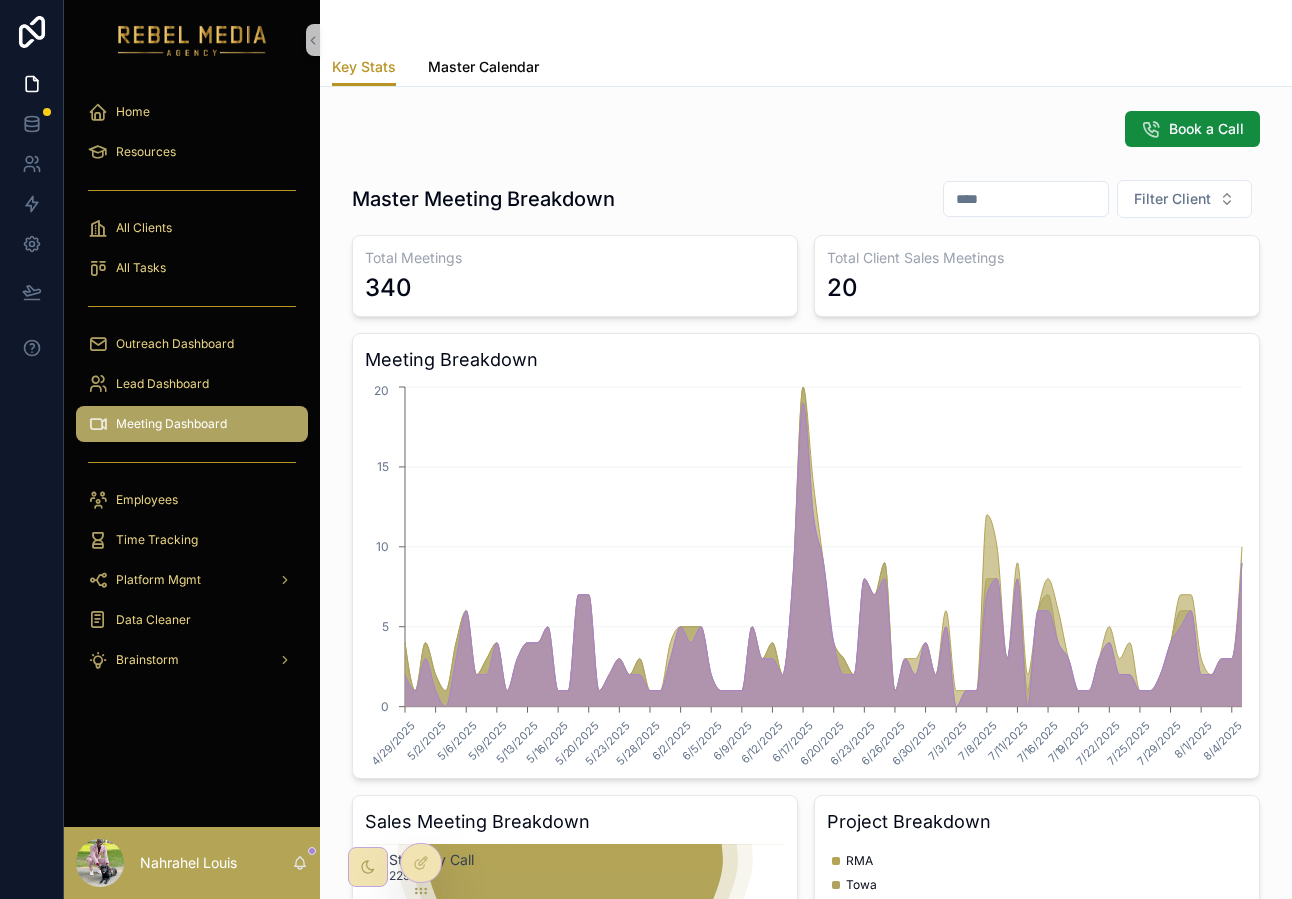 click on "Master Calendar" at bounding box center [483, 69] 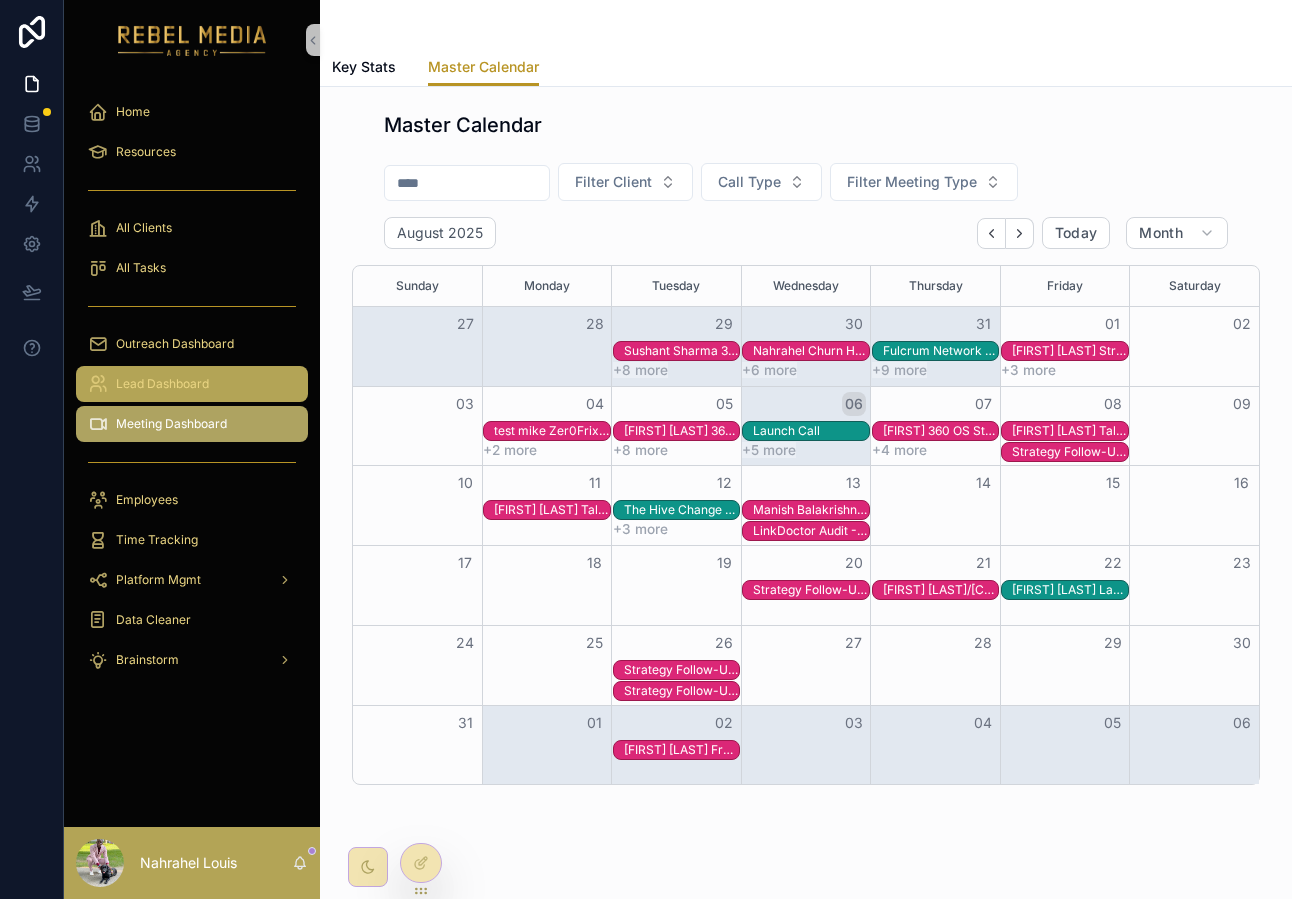 click on "Lead Dashboard" at bounding box center [192, 384] 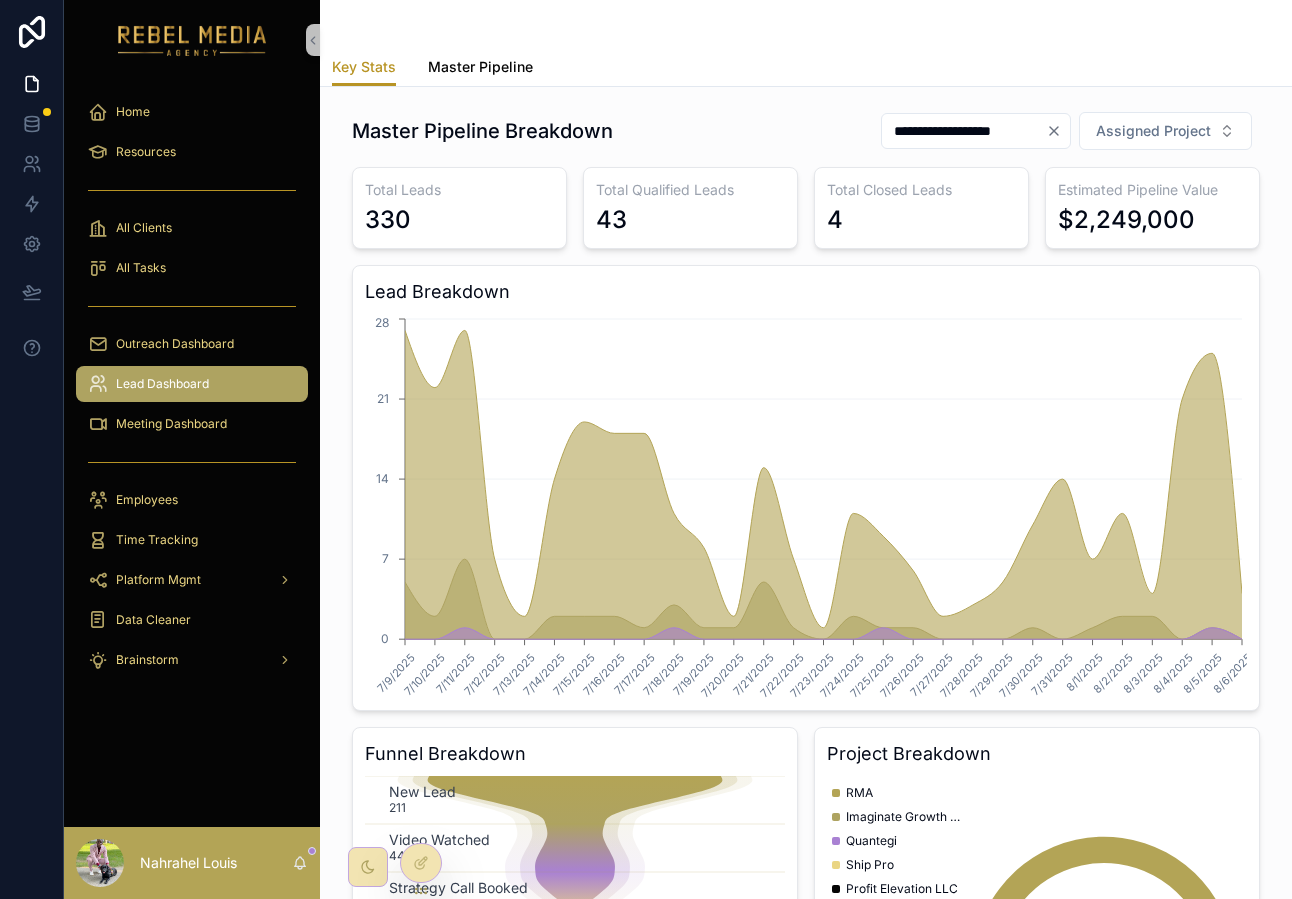 click on "Master Pipeline" at bounding box center (480, 67) 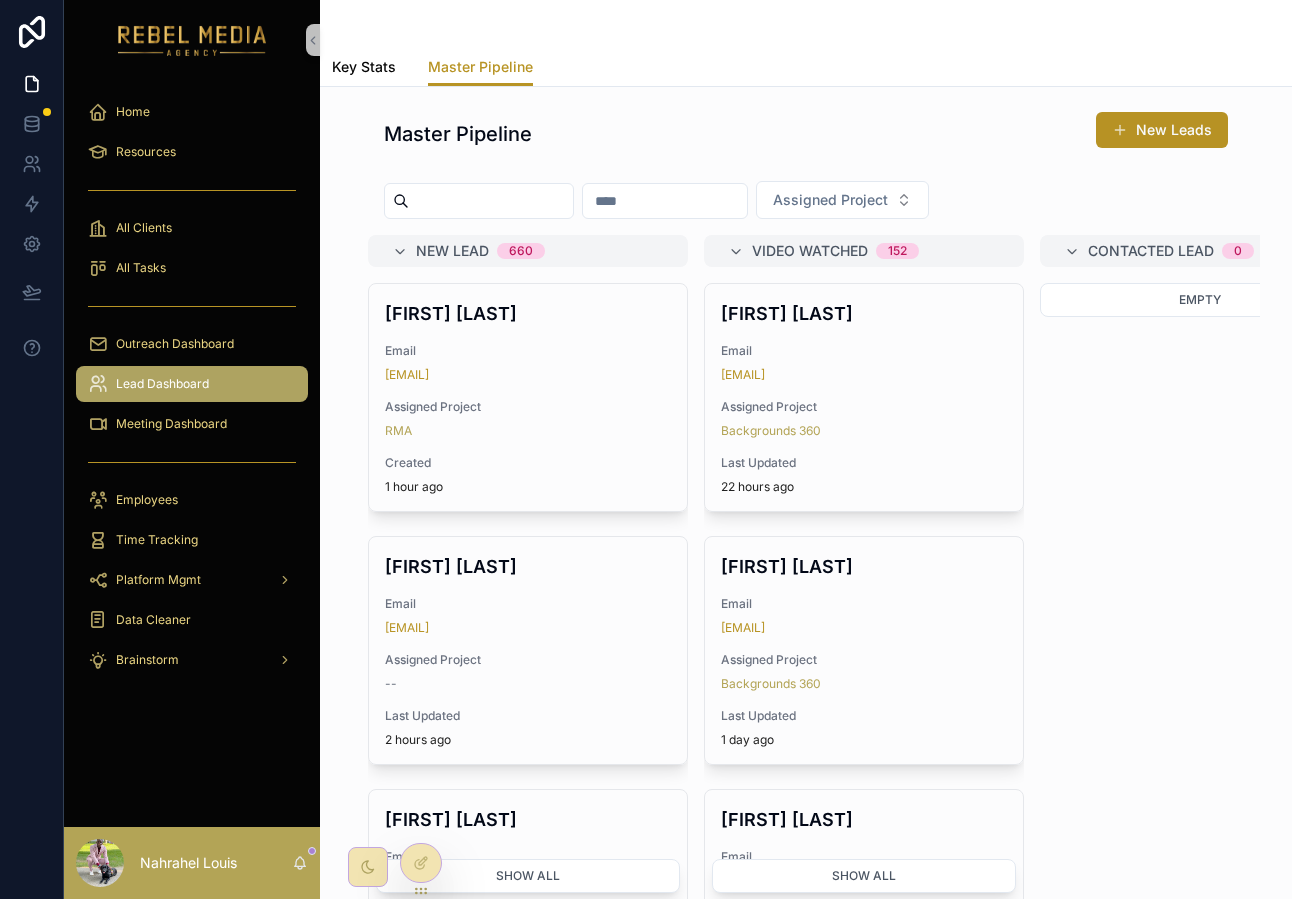 click on "Key Stats" at bounding box center [364, 67] 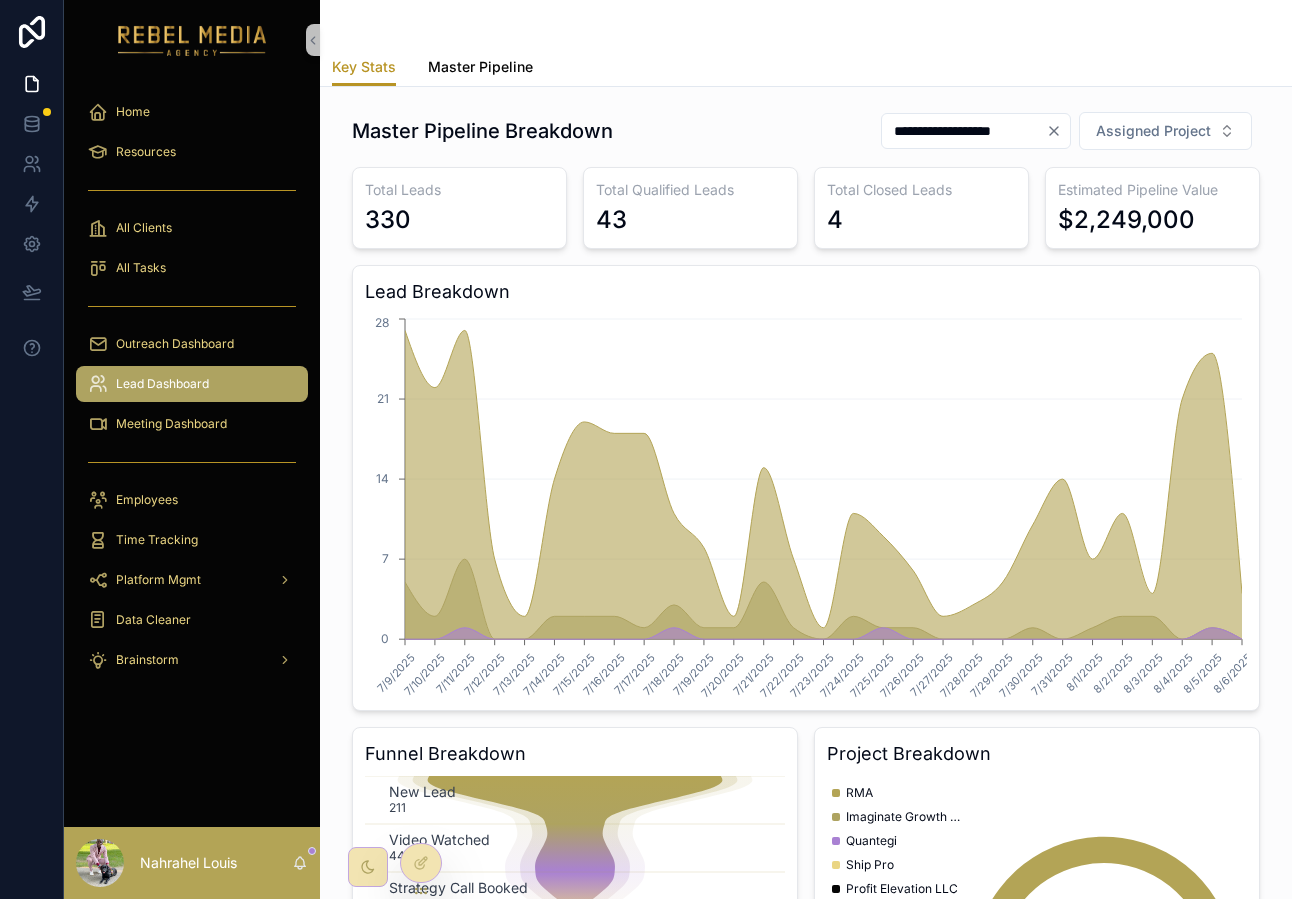 click on "Master Pipeline" at bounding box center (480, 67) 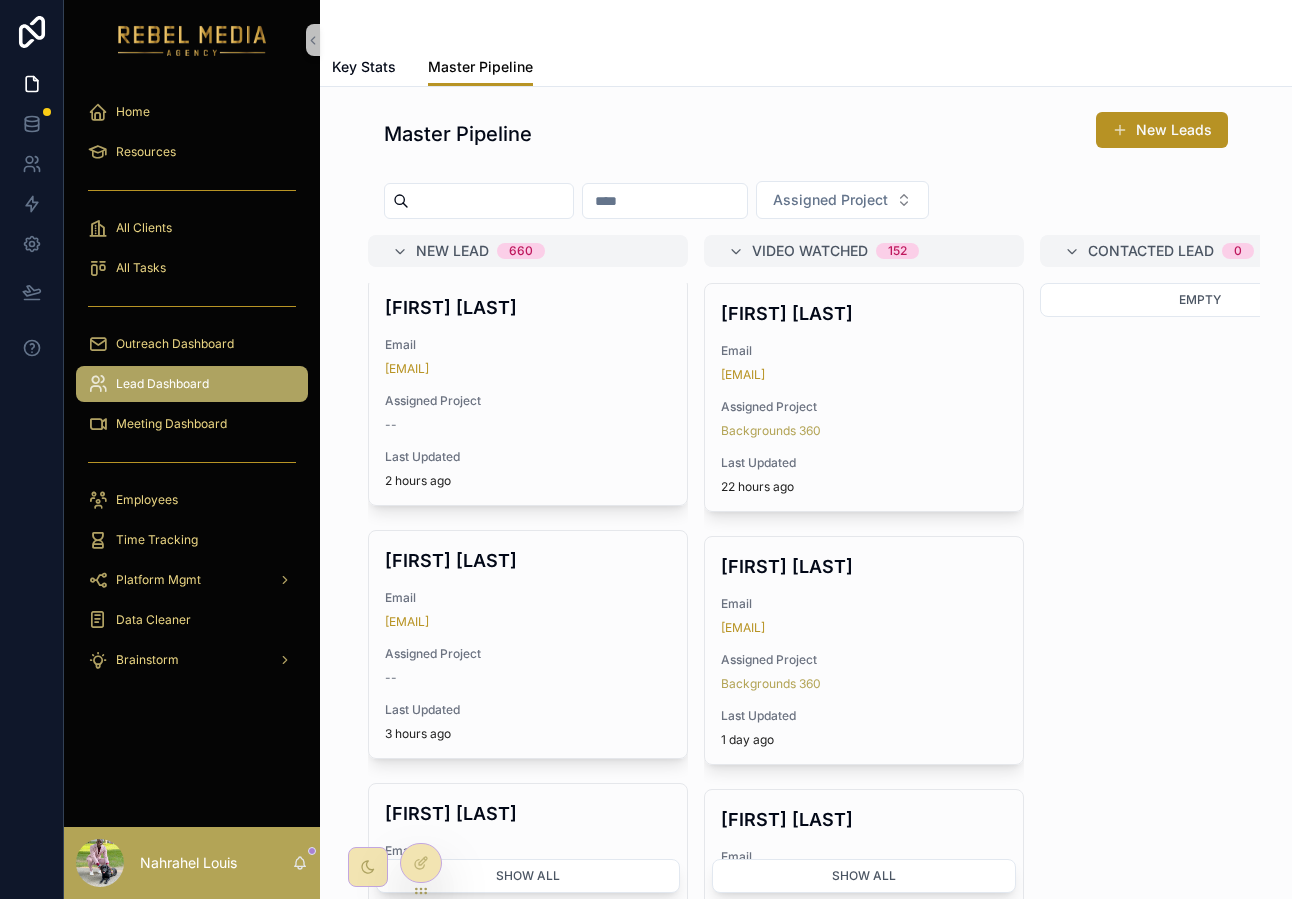 scroll, scrollTop: 688, scrollLeft: 0, axis: vertical 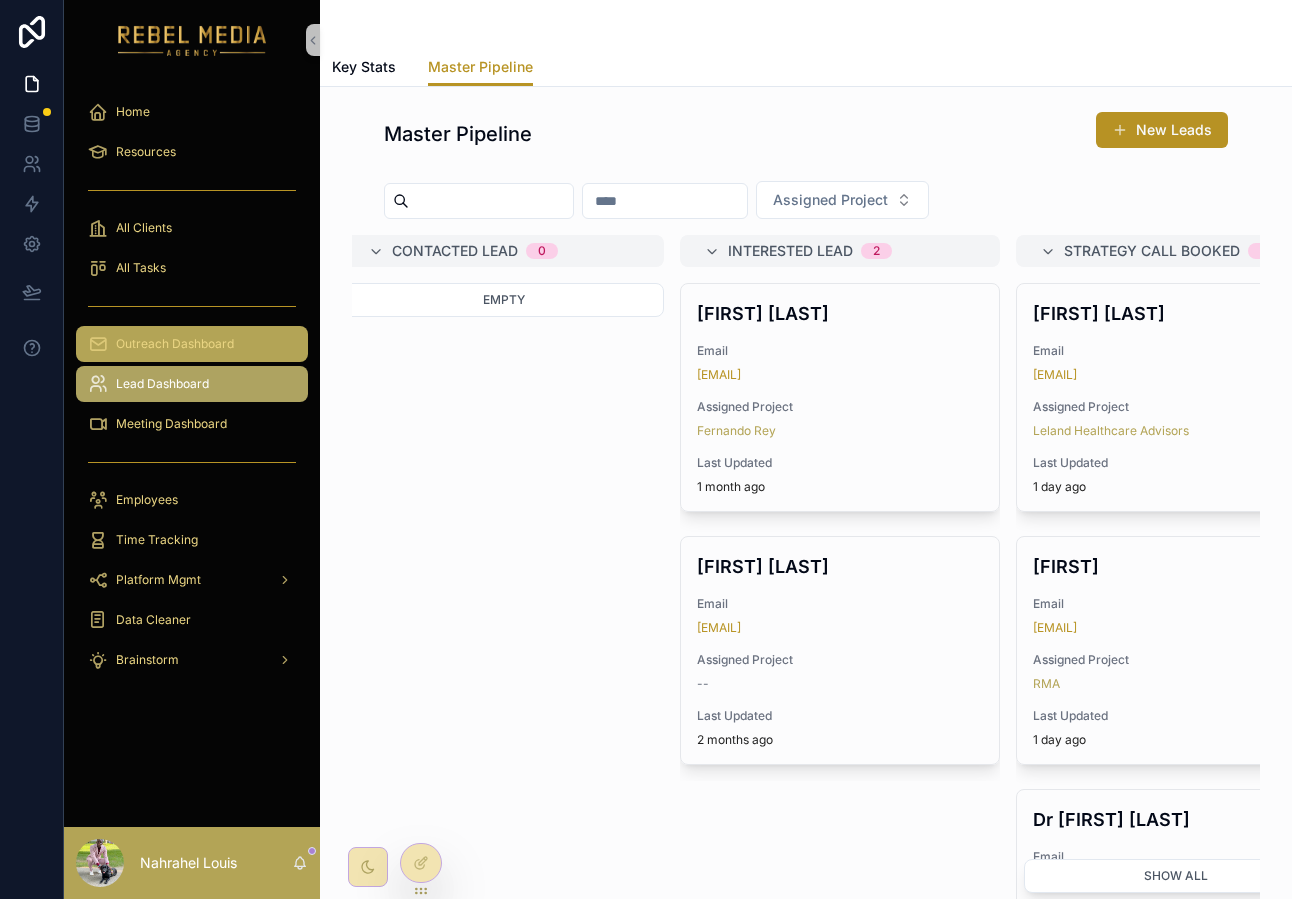 drag, startPoint x: 202, startPoint y: 345, endPoint x: 272, endPoint y: 394, distance: 85.44589 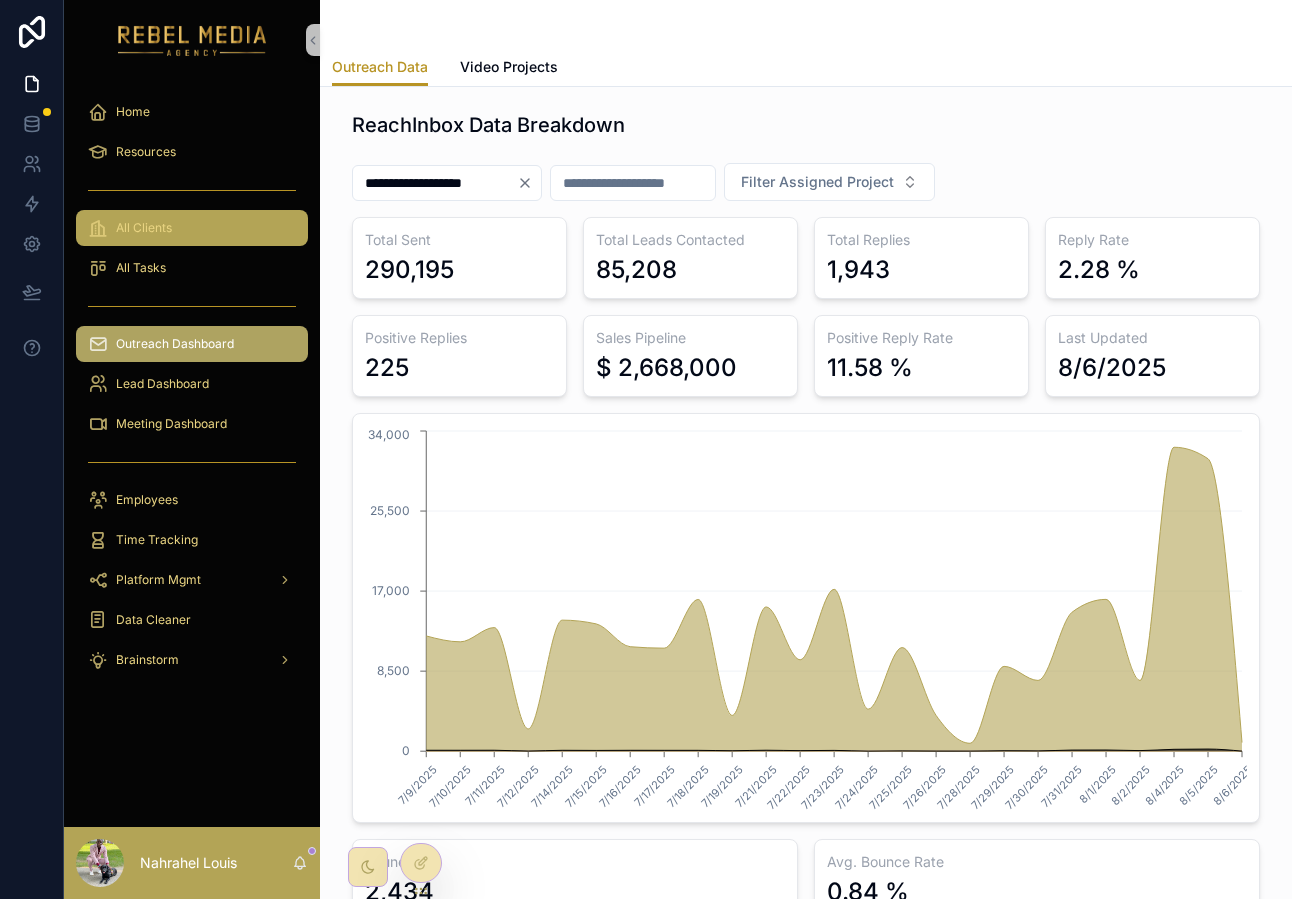 click on "All Clients" at bounding box center [192, 228] 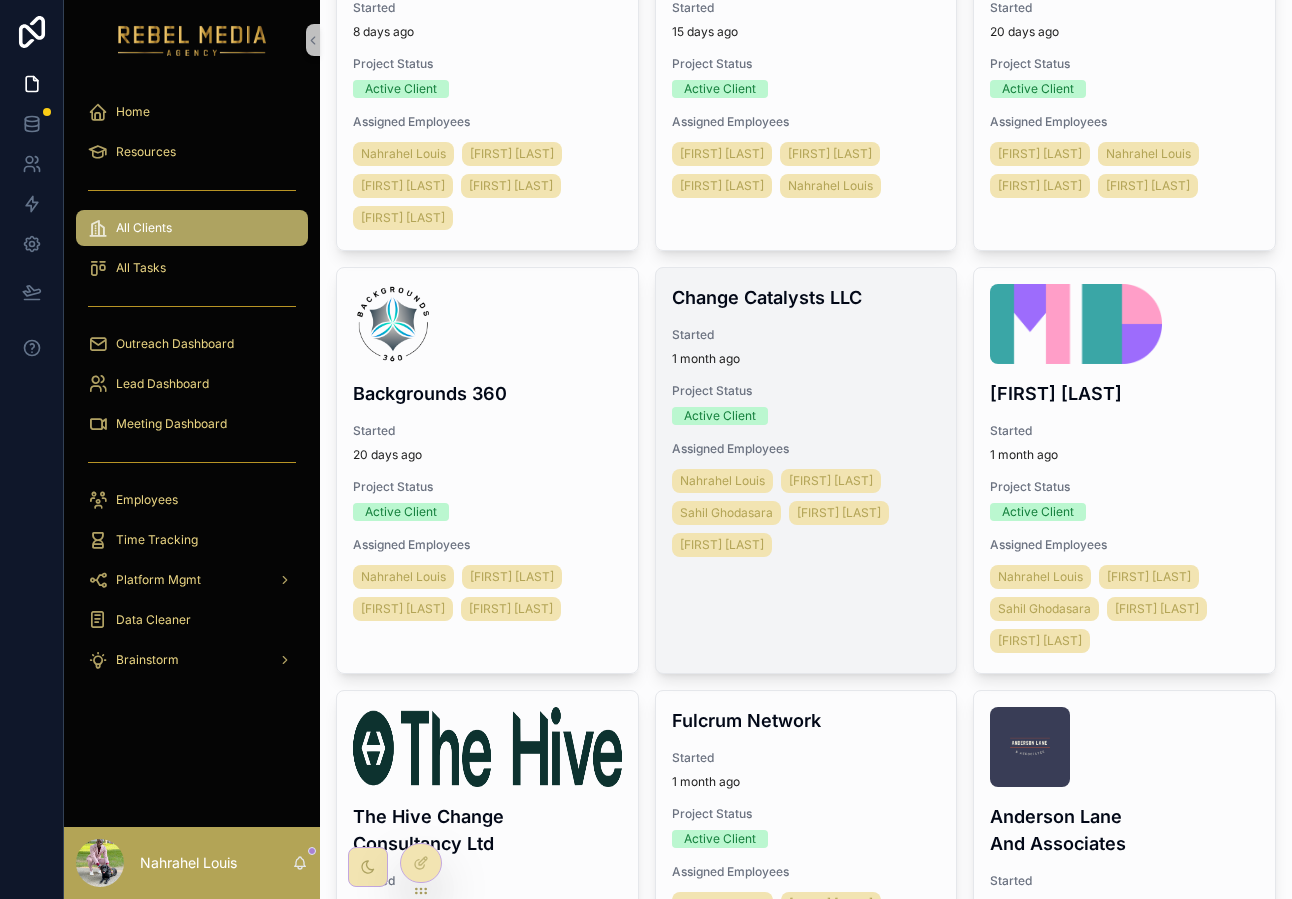 scroll, scrollTop: 0, scrollLeft: 0, axis: both 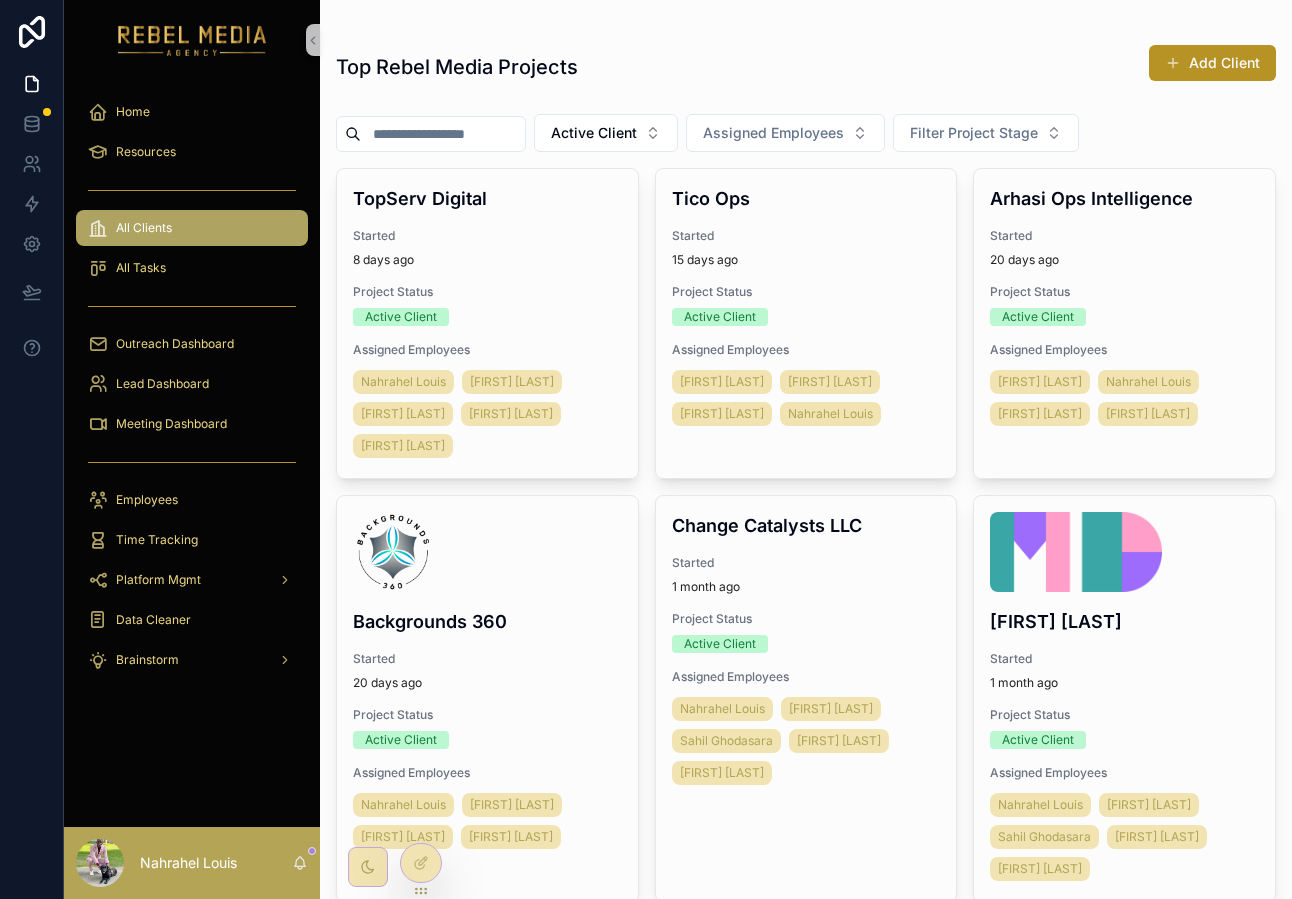 click at bounding box center [192, 306] 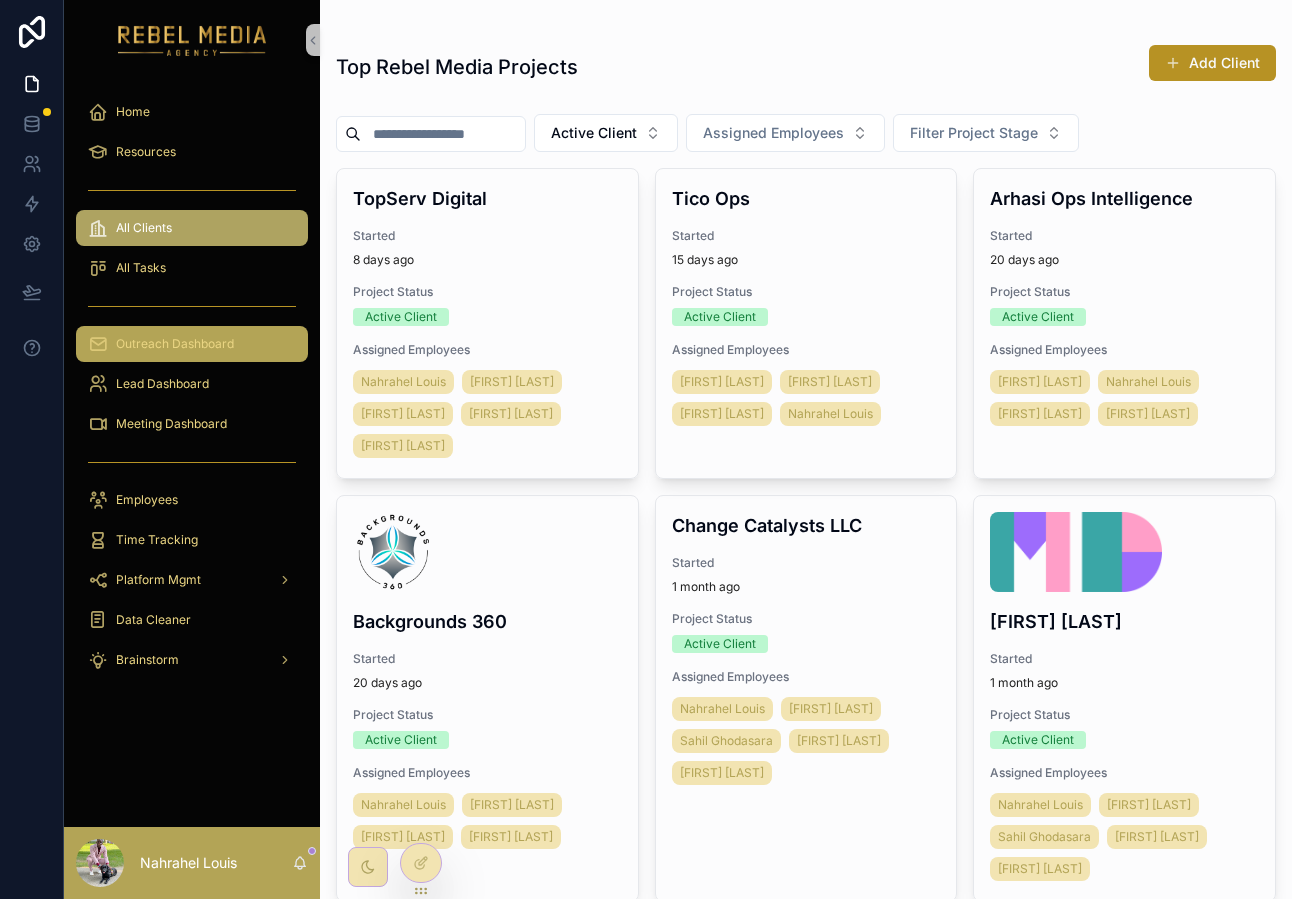 click on "Outreach Dashboard" at bounding box center (192, 344) 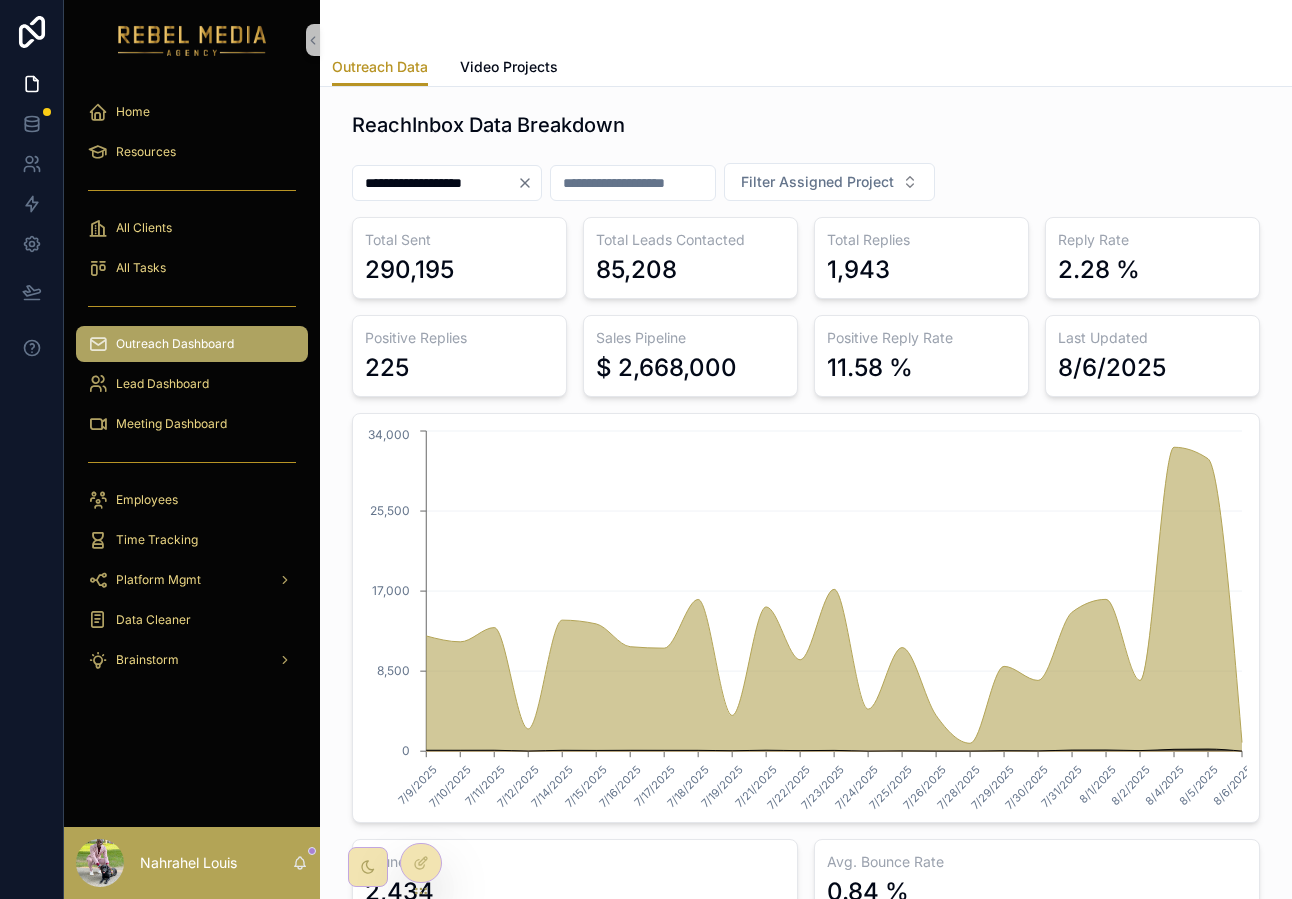 click 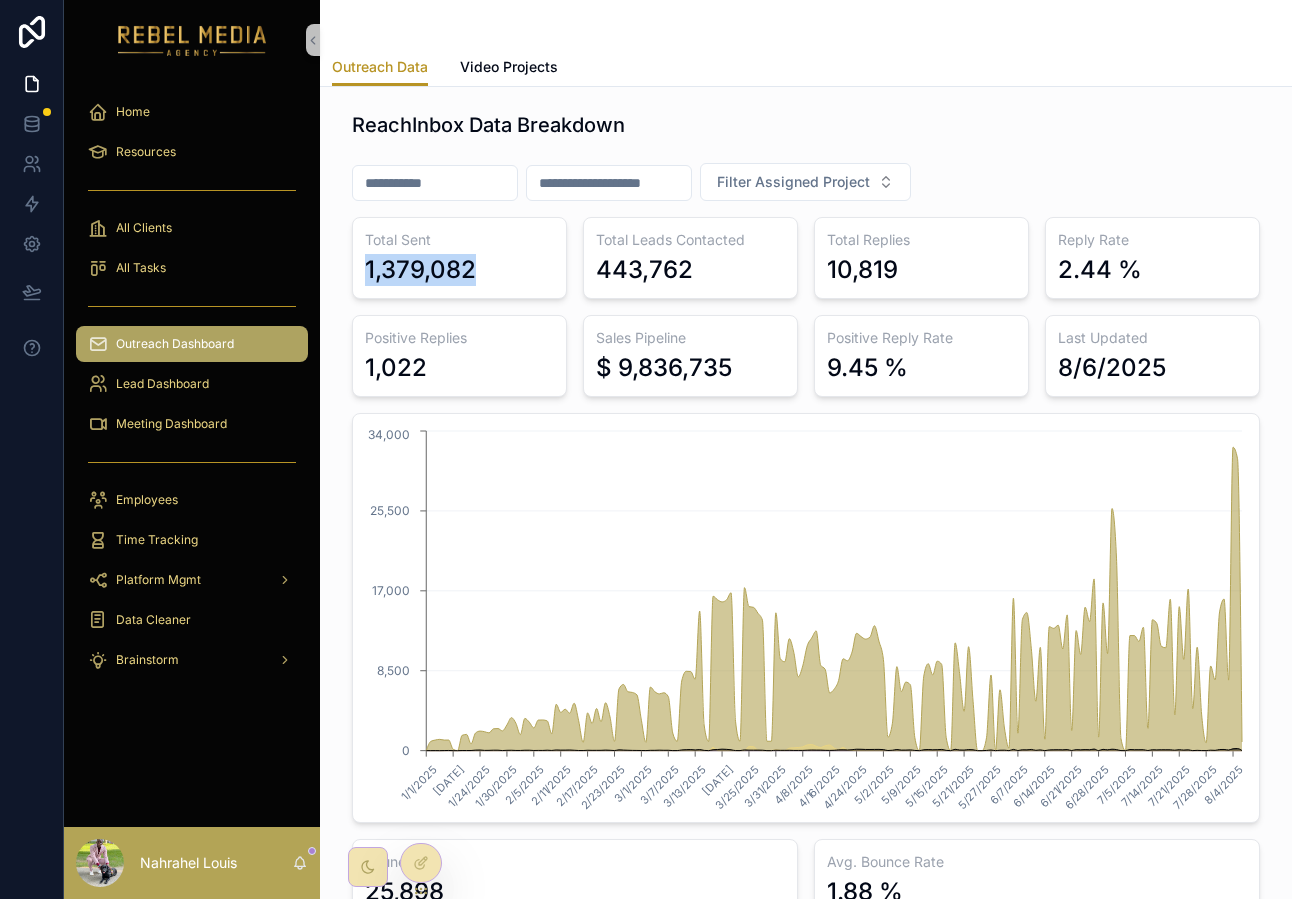 drag, startPoint x: 367, startPoint y: 277, endPoint x: 555, endPoint y: 286, distance: 188.2153 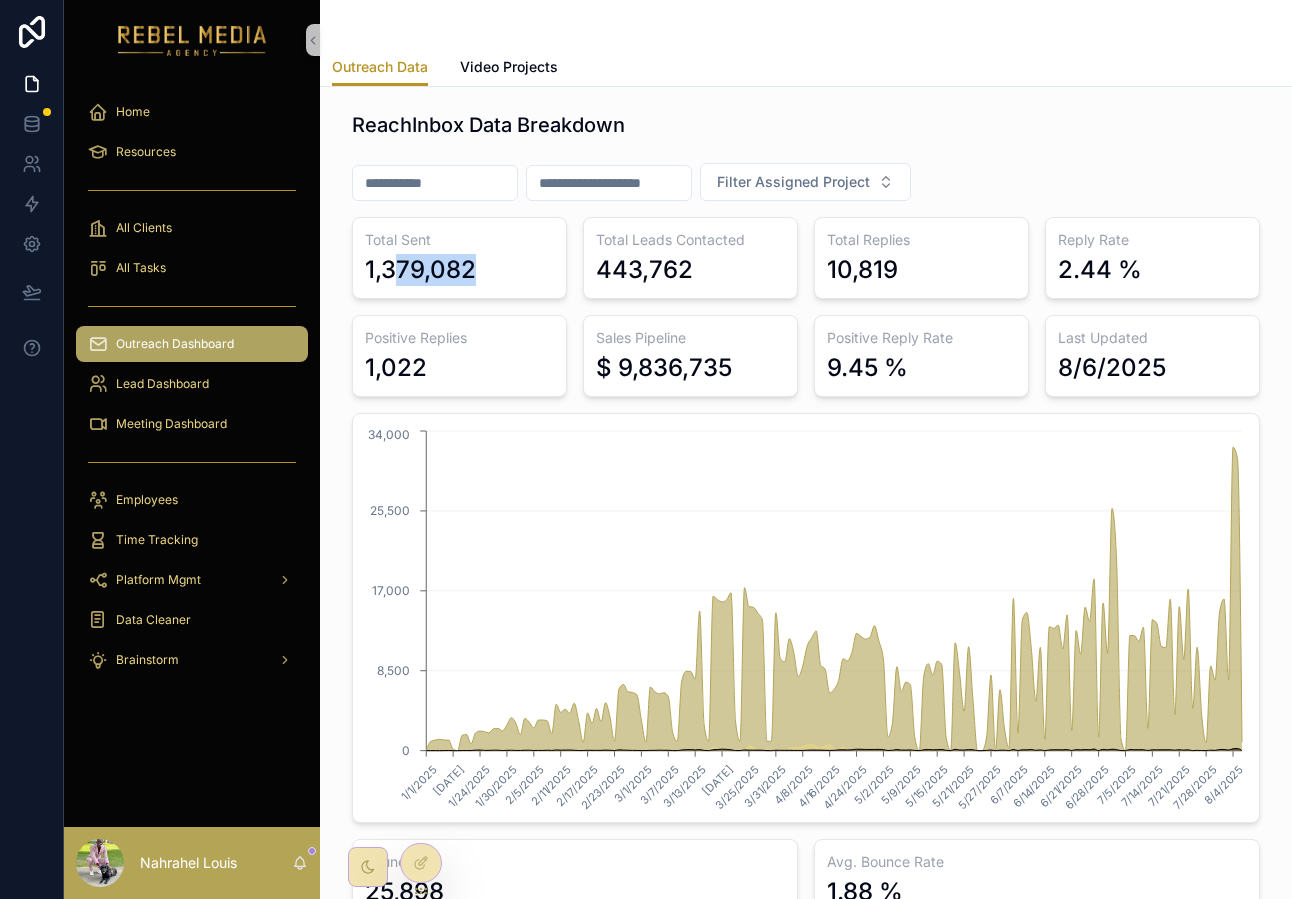 drag, startPoint x: 517, startPoint y: 284, endPoint x: 392, endPoint y: 283, distance: 125.004 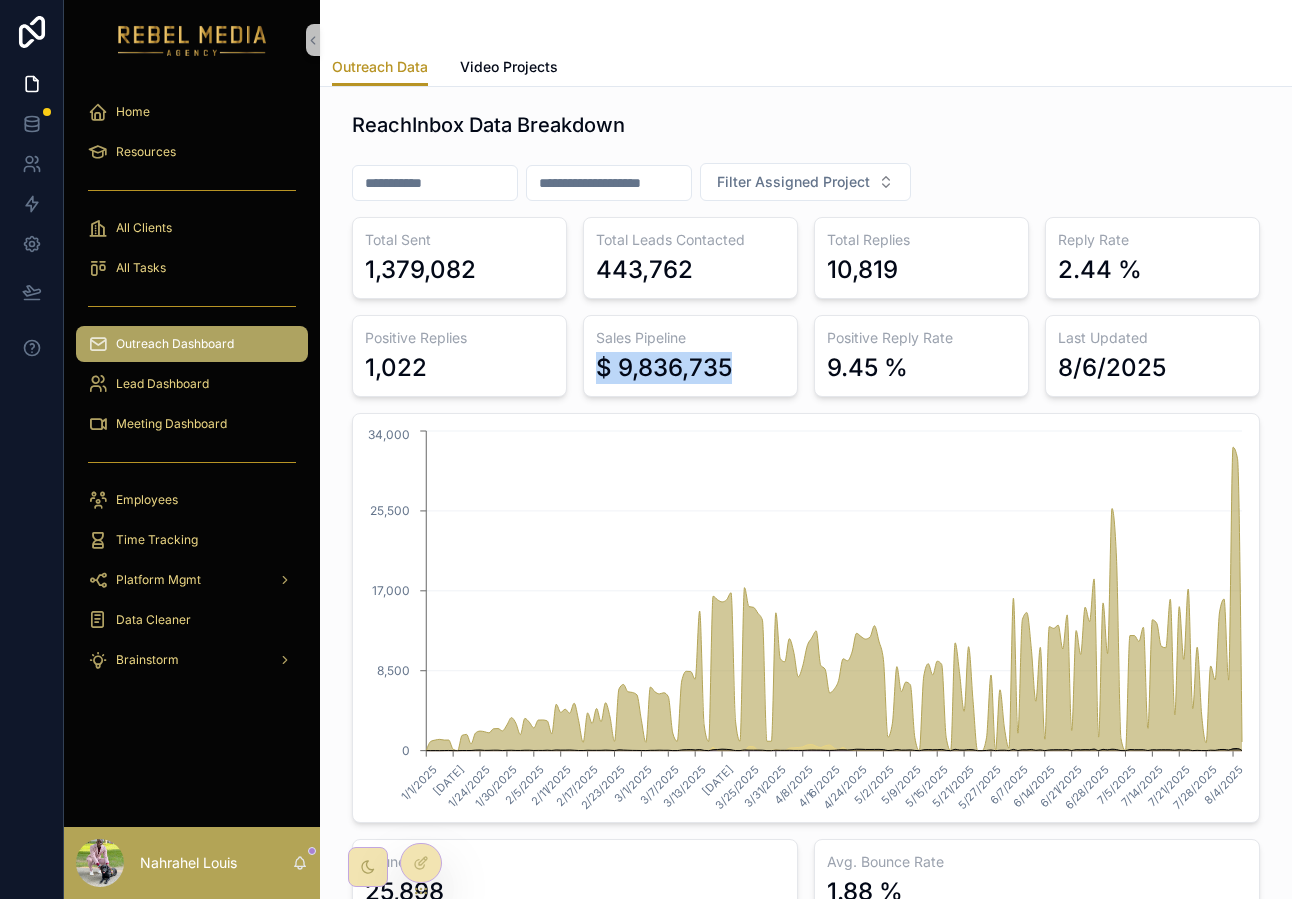 drag, startPoint x: 600, startPoint y: 368, endPoint x: 765, endPoint y: 391, distance: 166.59532 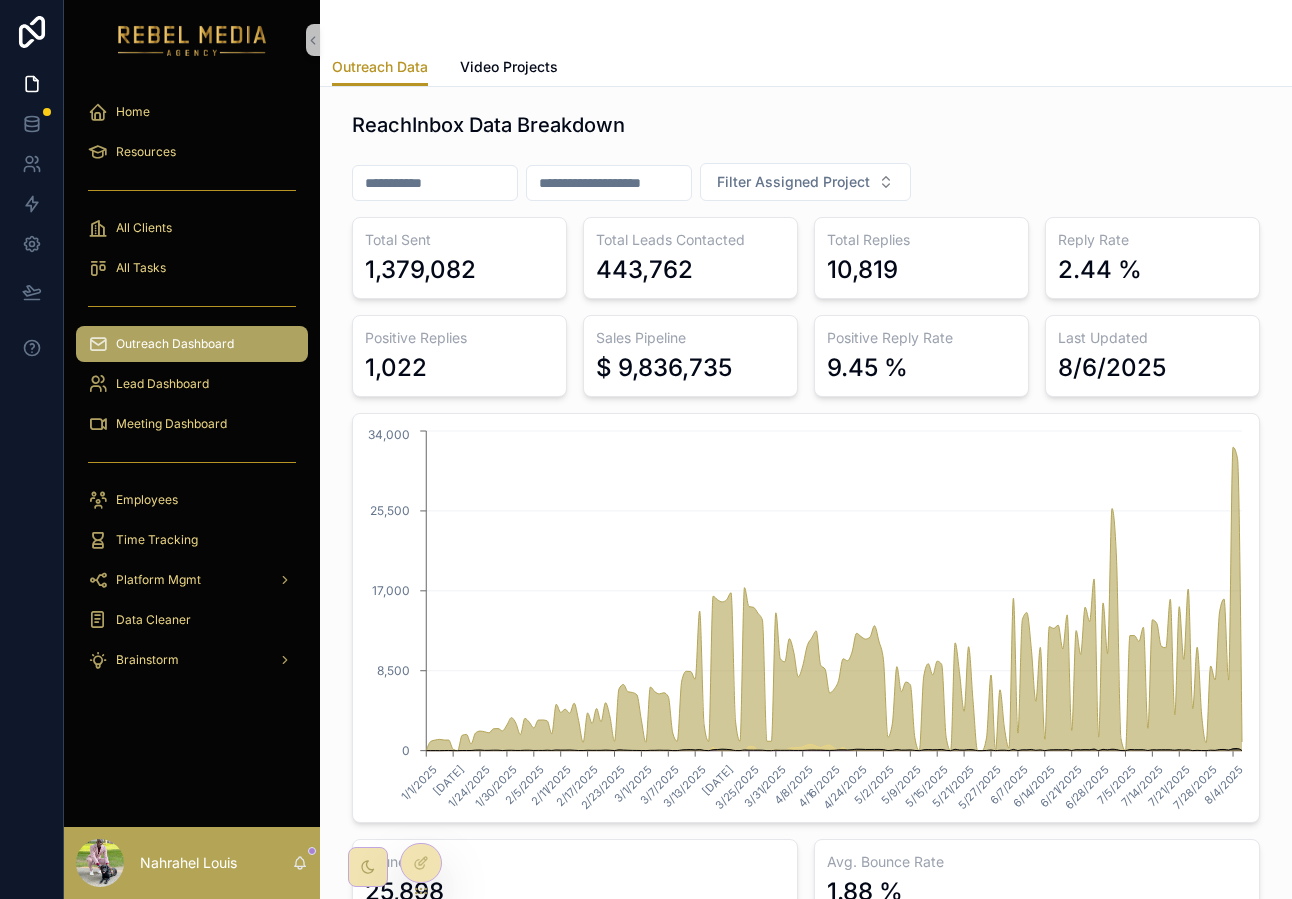 click on "$ 9,836,735" at bounding box center [664, 368] 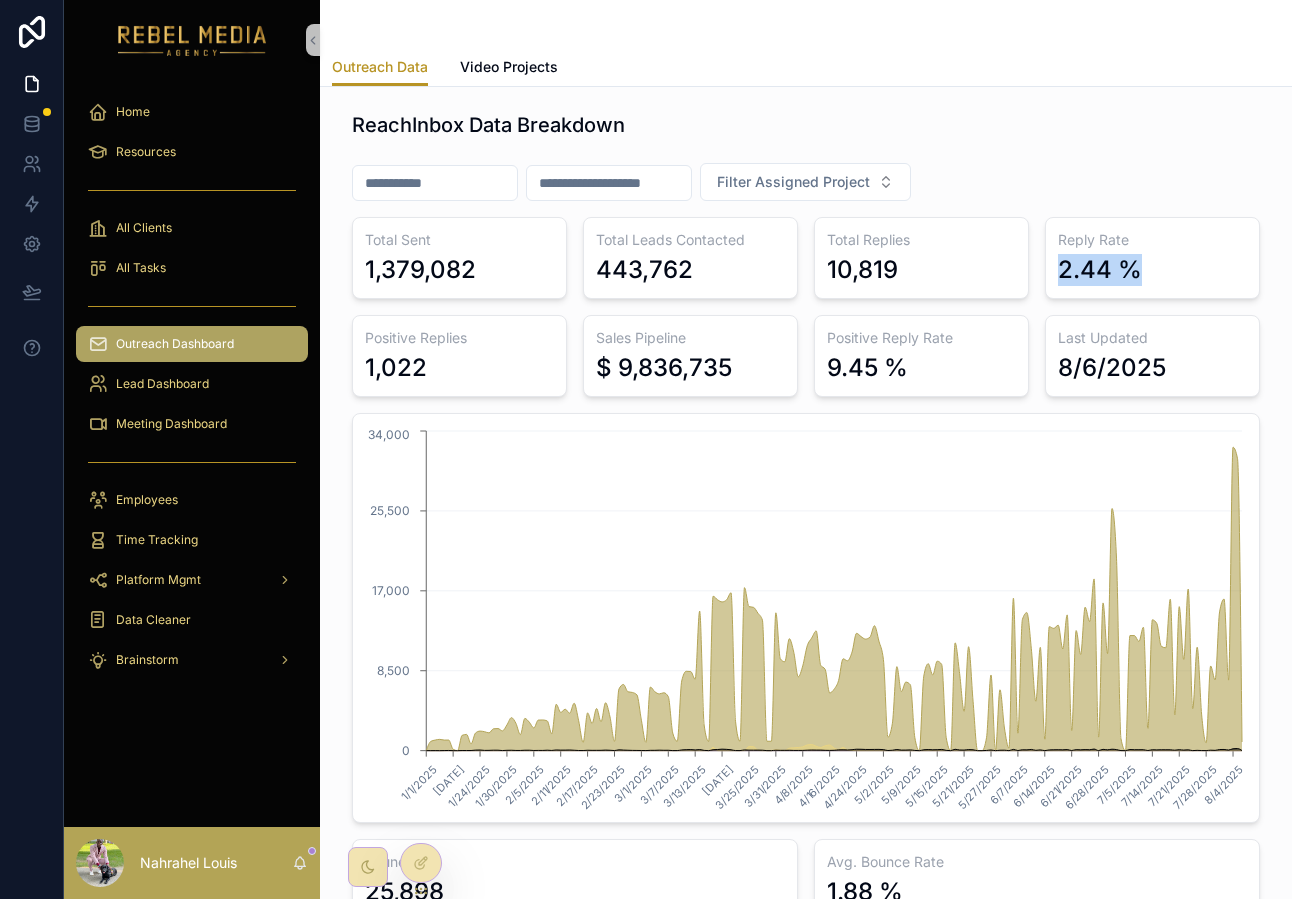 drag, startPoint x: 1047, startPoint y: 254, endPoint x: 1175, endPoint y: 256, distance: 128.01562 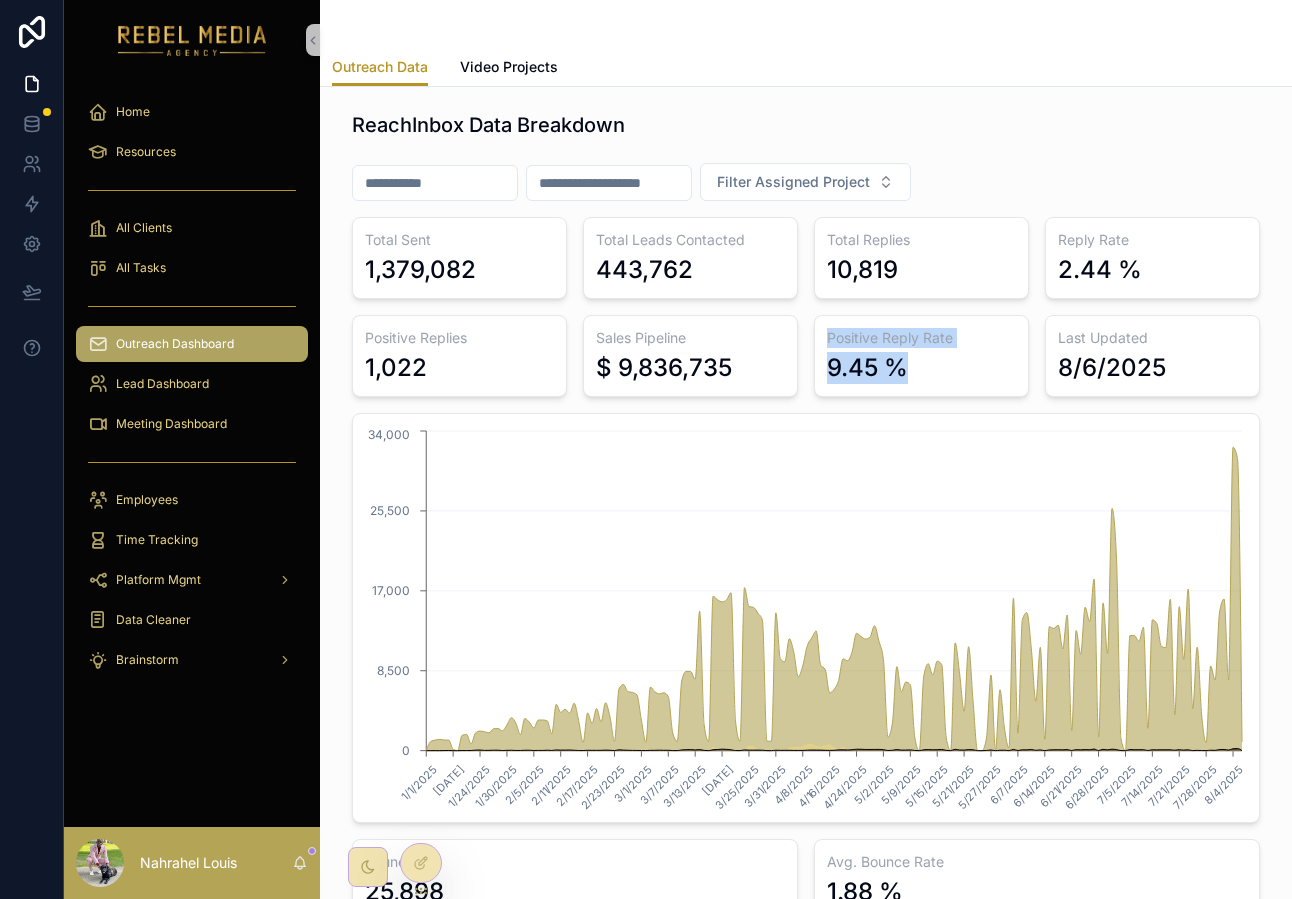 drag, startPoint x: 808, startPoint y: 345, endPoint x: 970, endPoint y: 355, distance: 162.30835 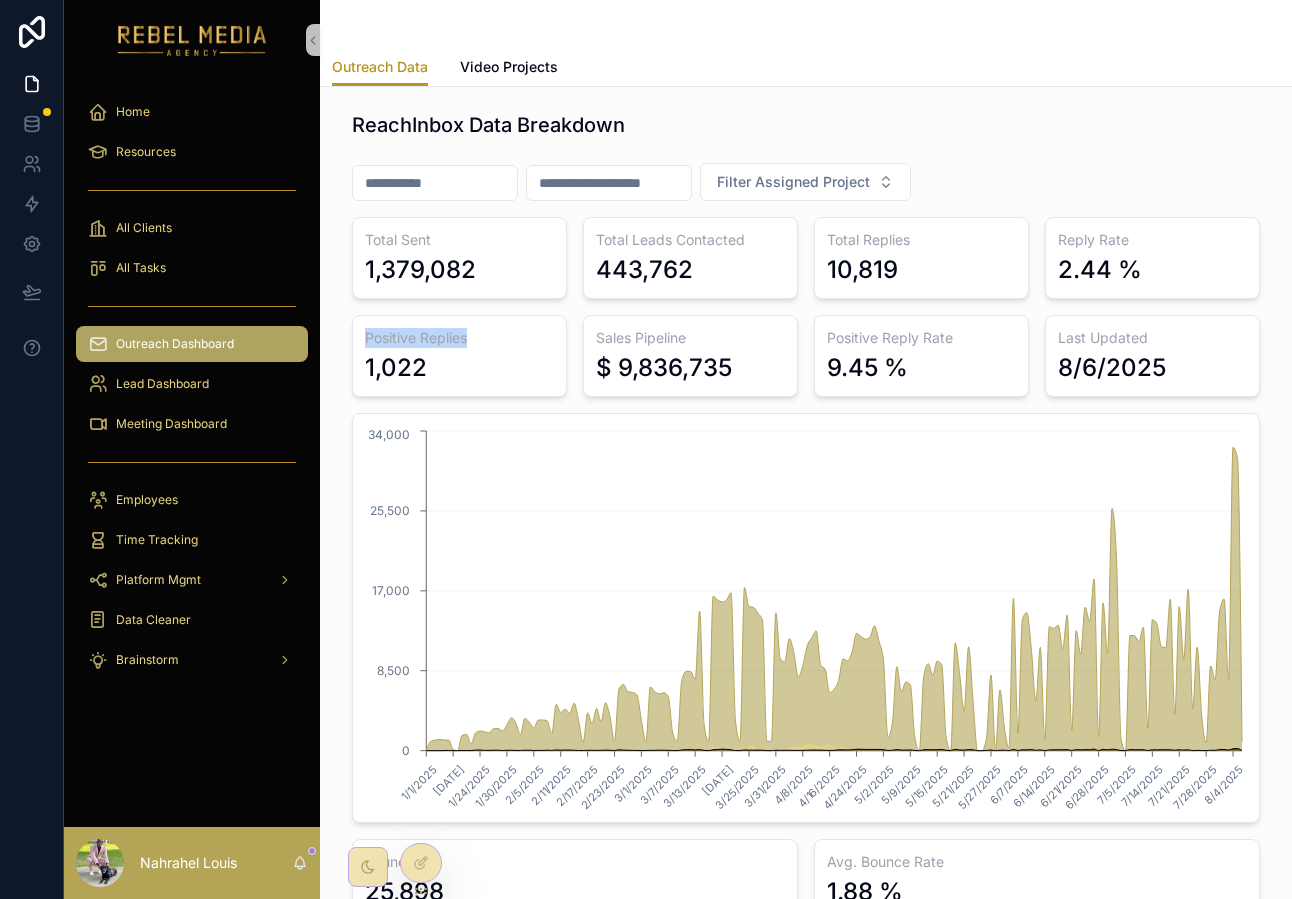 drag, startPoint x: 364, startPoint y: 343, endPoint x: 467, endPoint y: 343, distance: 103 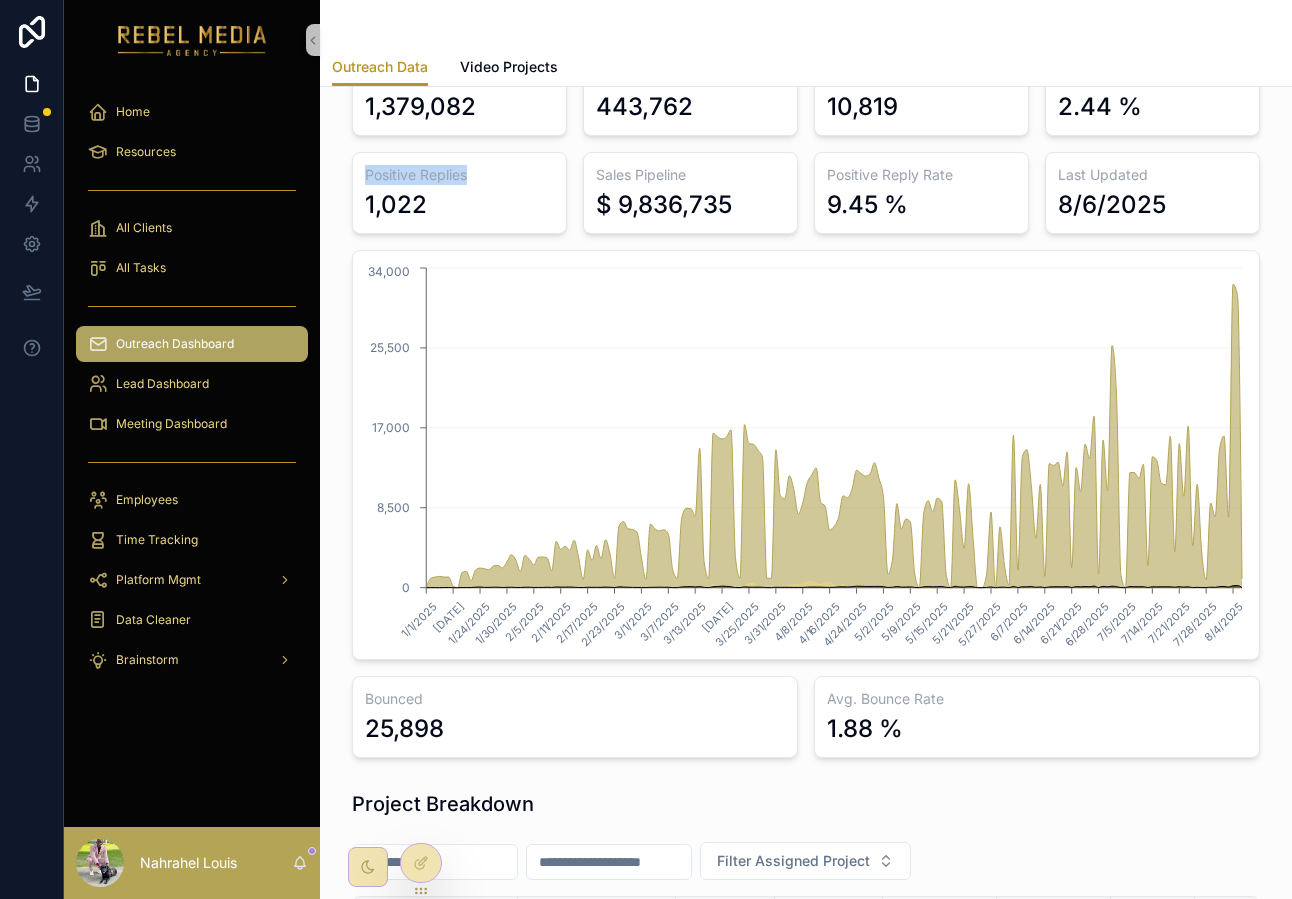 scroll, scrollTop: 0, scrollLeft: 0, axis: both 